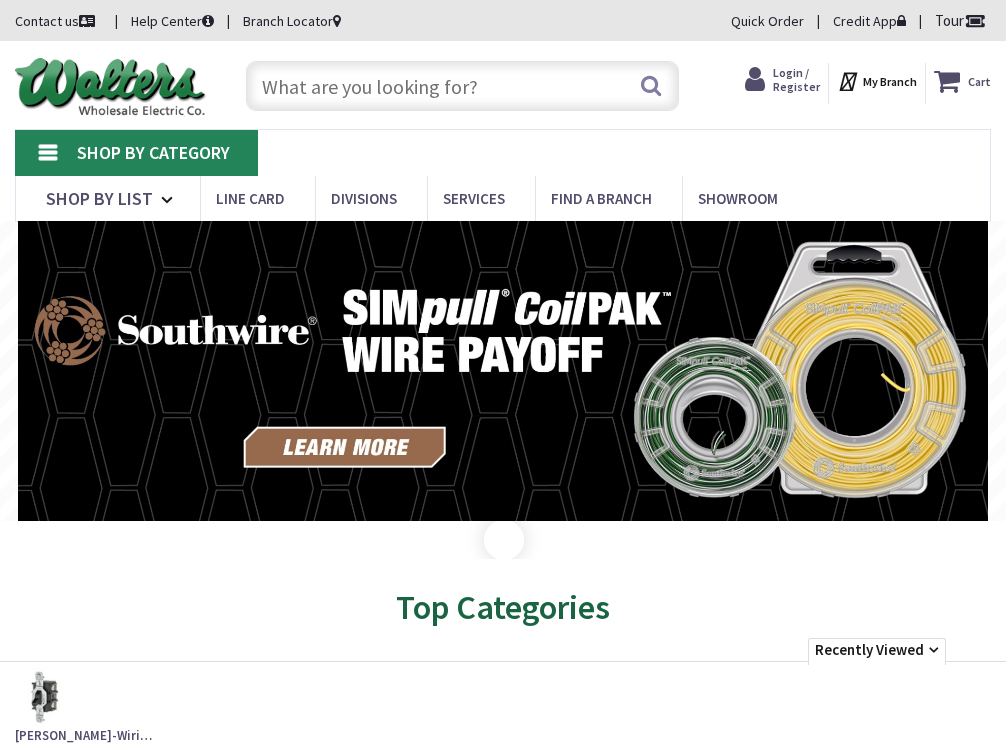 scroll, scrollTop: 0, scrollLeft: 0, axis: both 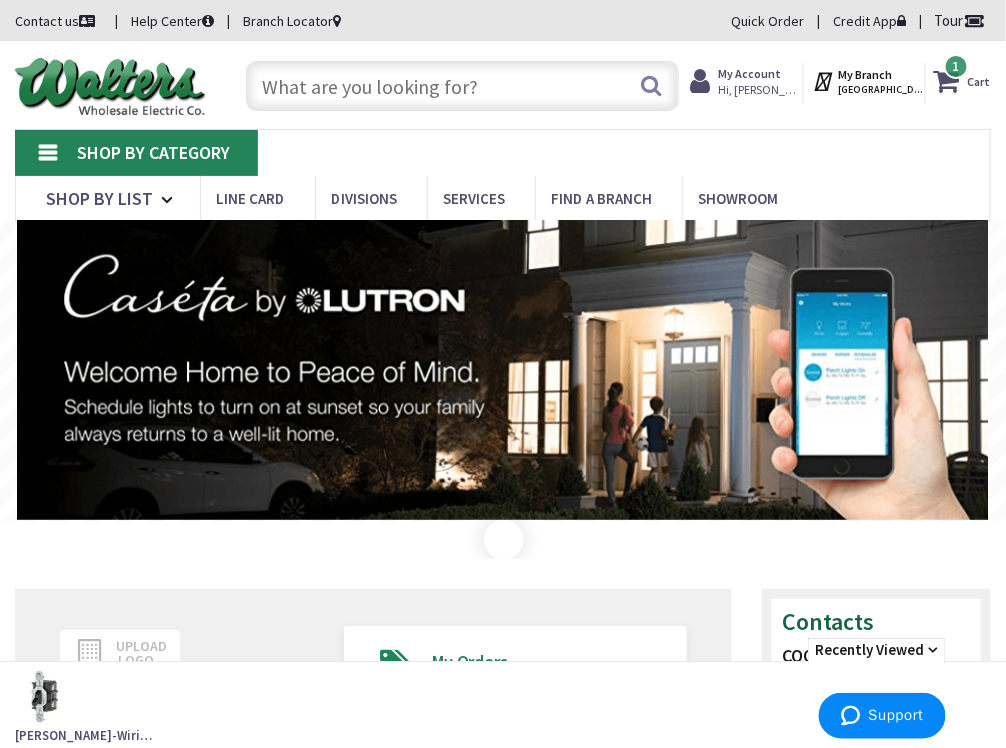 click at bounding box center [462, 86] 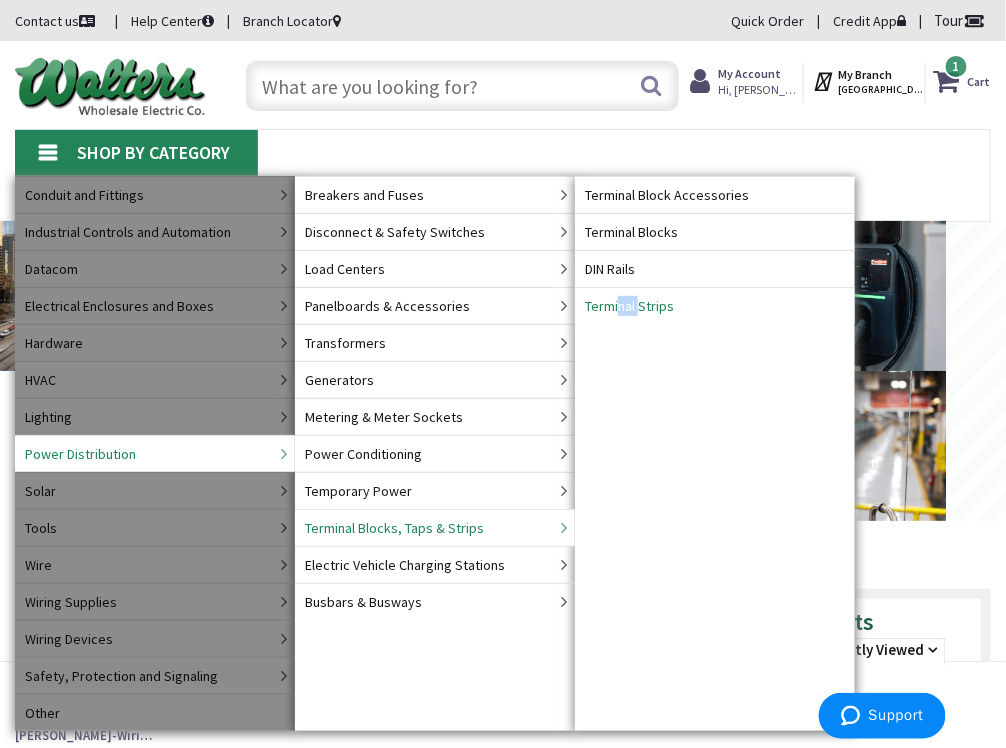 drag, startPoint x: 620, startPoint y: 357, endPoint x: 618, endPoint y: 417, distance: 60.033325 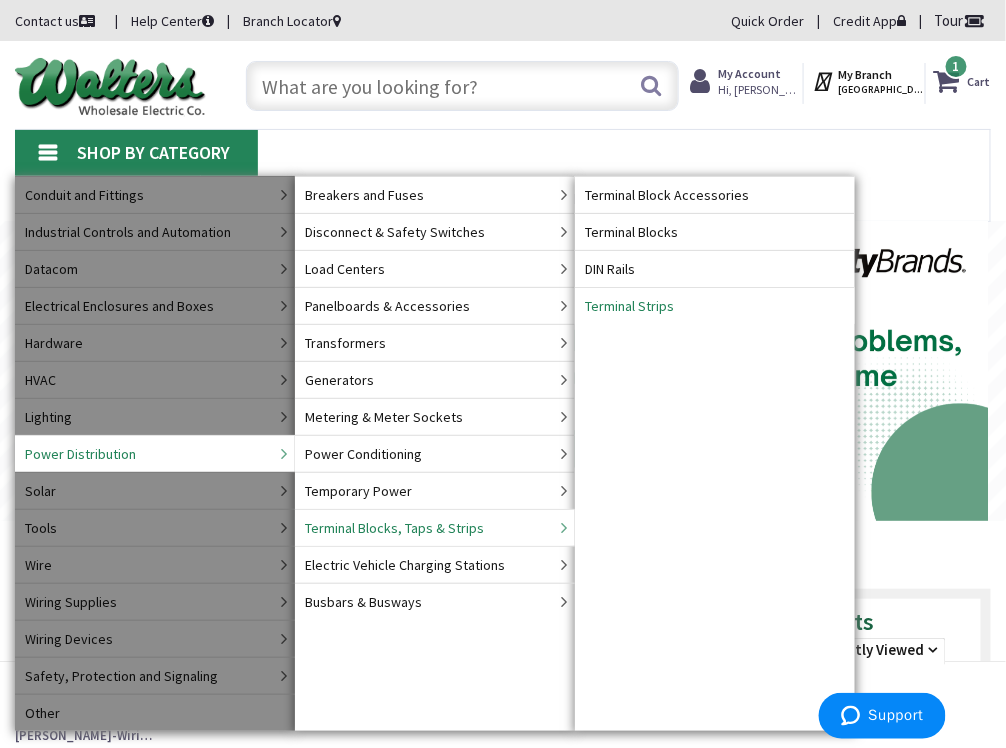 click on "Terminal Blocks, Taps & Strips" at bounding box center (394, 528) 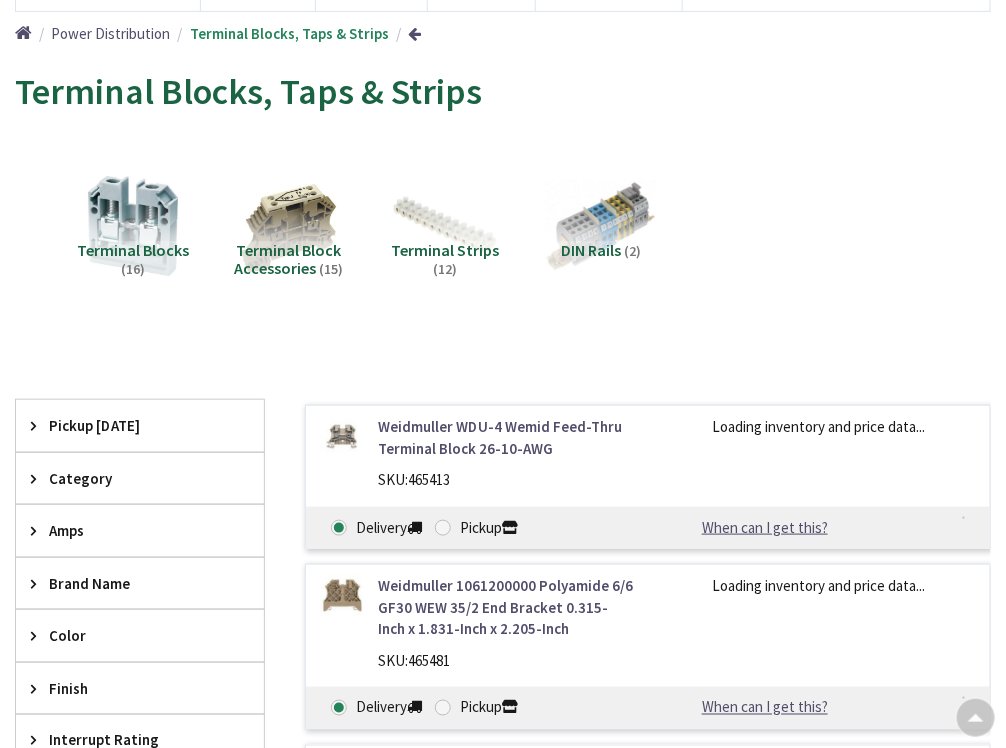 scroll, scrollTop: 228, scrollLeft: 0, axis: vertical 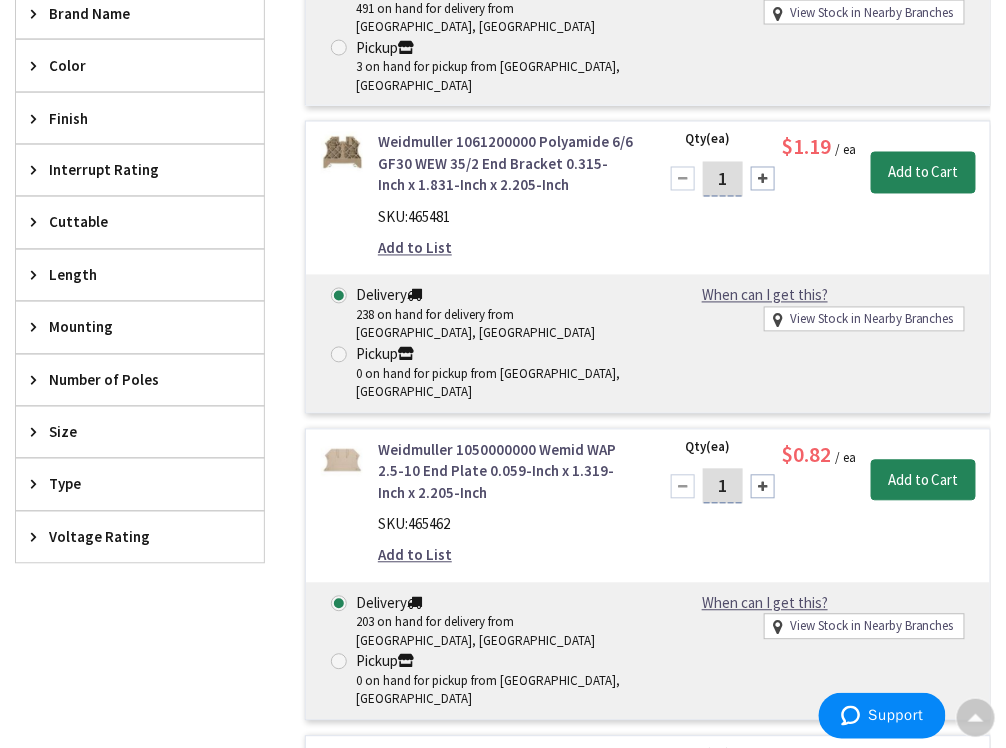 click on "Size" at bounding box center (130, 432) 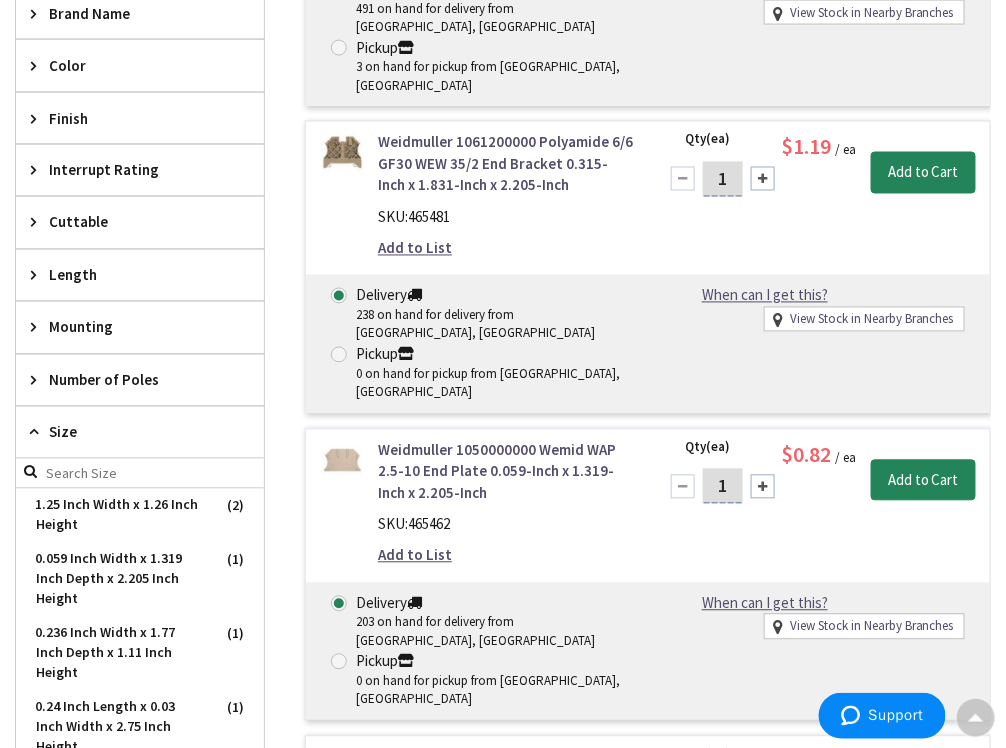 click on "Size" at bounding box center (130, 432) 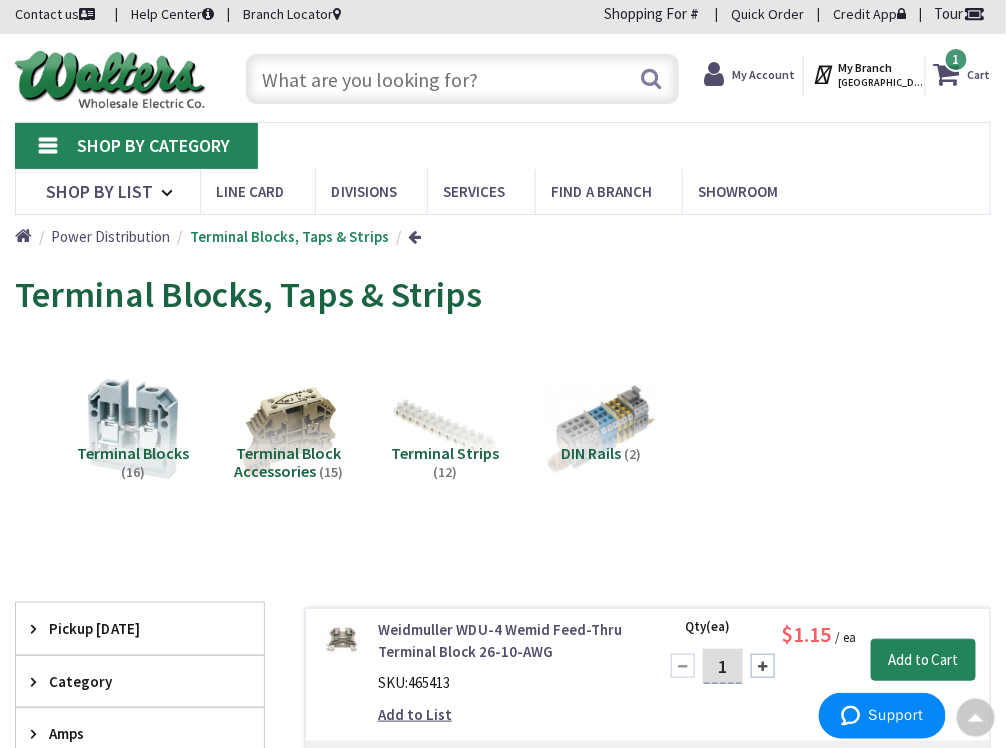 scroll, scrollTop: 0, scrollLeft: 0, axis: both 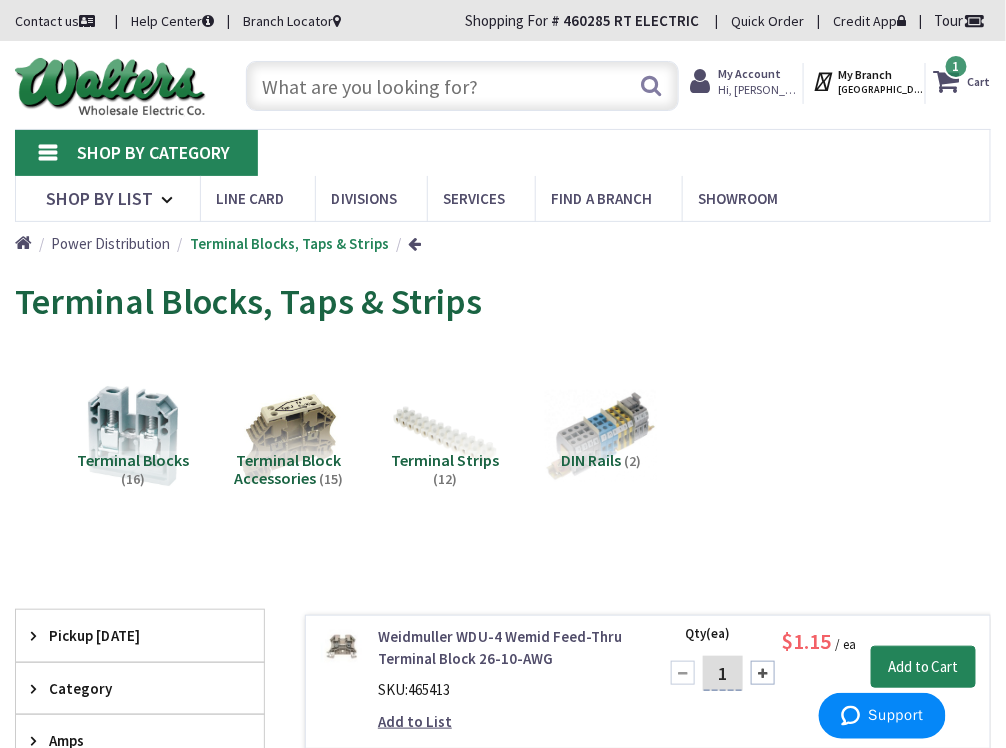 click on "Shop By Category" at bounding box center [153, 152] 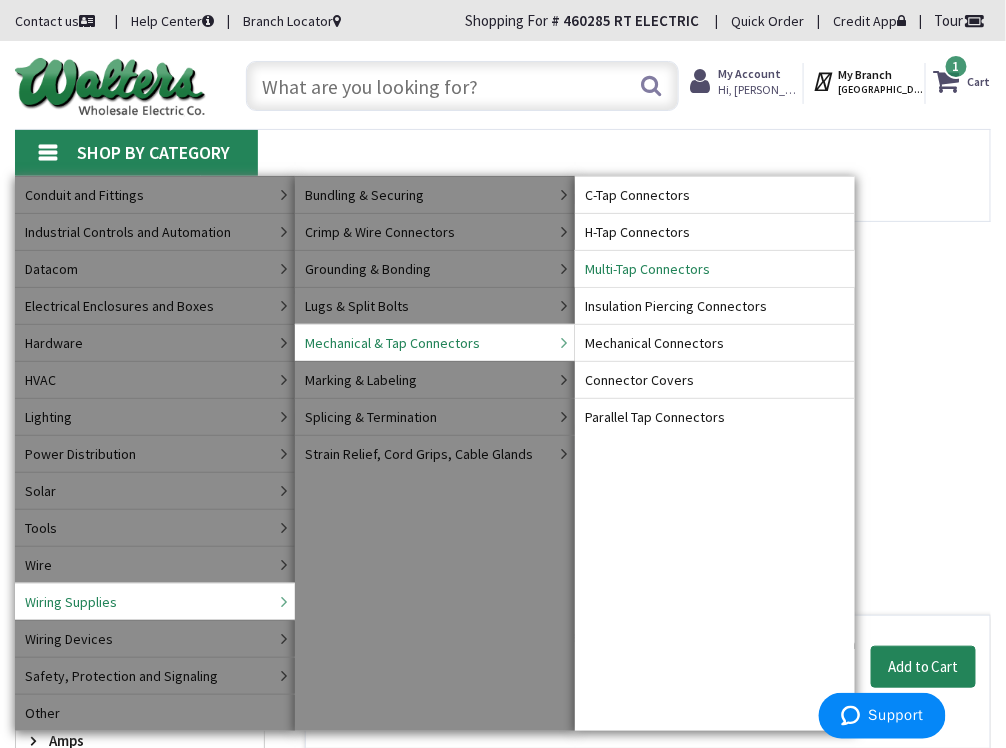 click on "Multi-Tap Connectors" at bounding box center [647, 269] 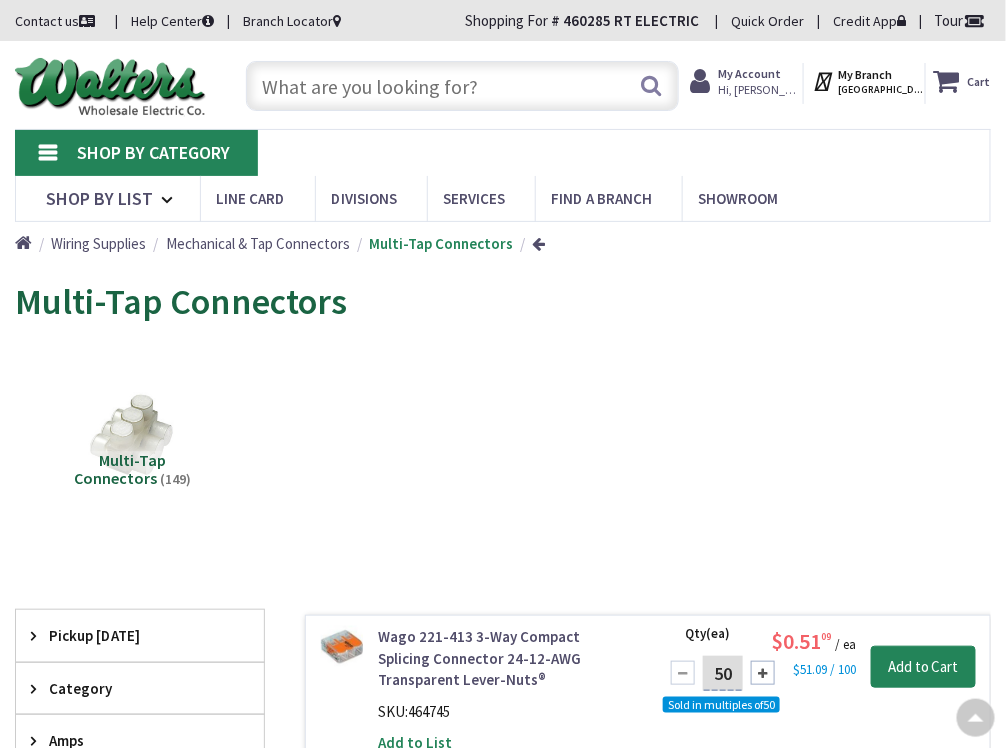 scroll, scrollTop: 295, scrollLeft: 0, axis: vertical 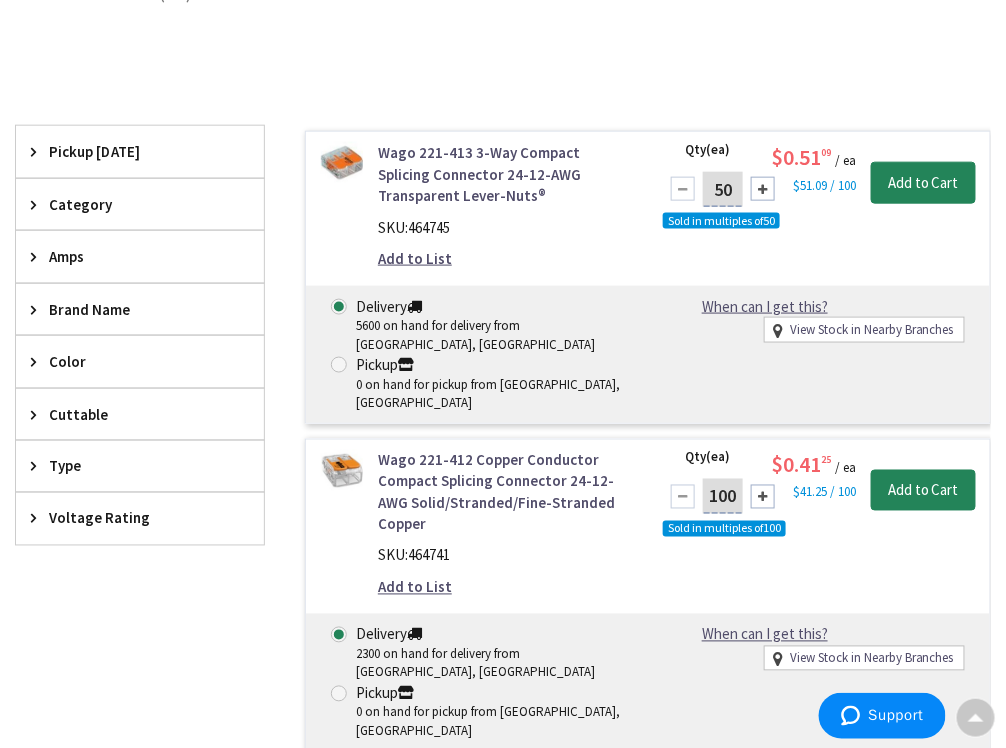 click on "Amps" at bounding box center [130, 256] 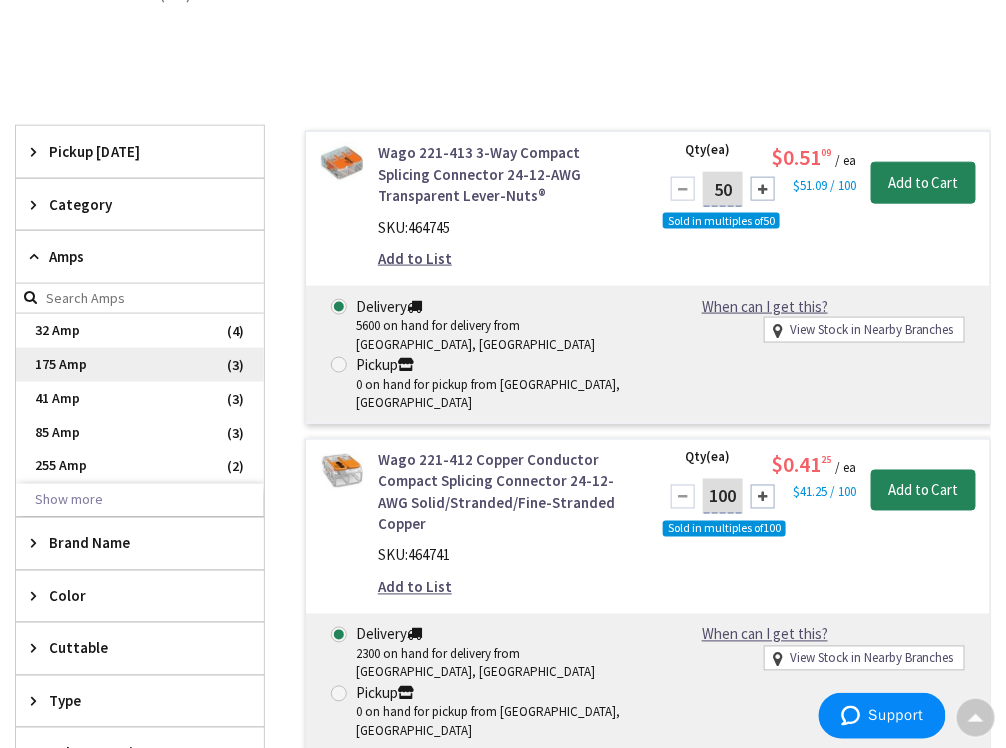 click on "175 Amp" at bounding box center (140, 365) 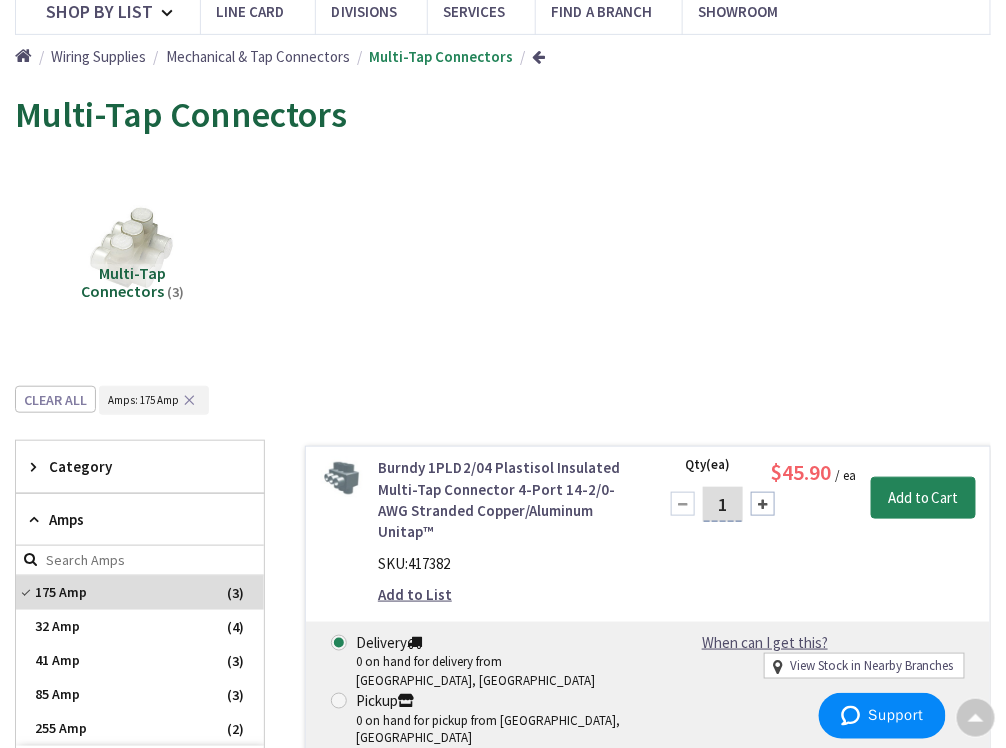 scroll, scrollTop: 186, scrollLeft: 0, axis: vertical 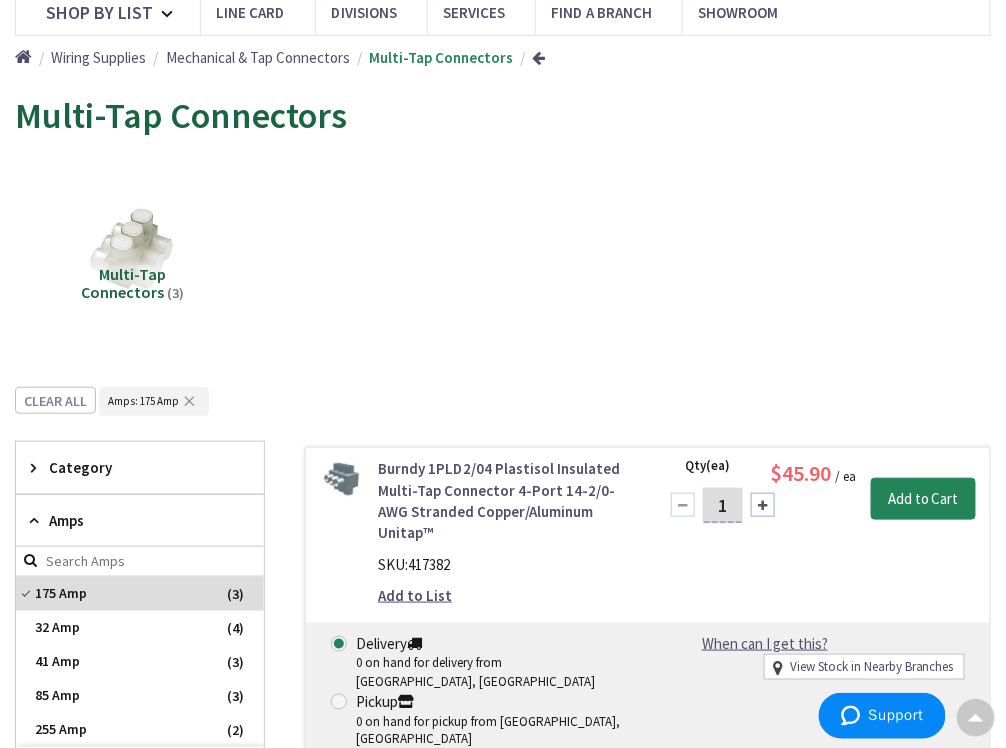 click on "Category" at bounding box center (130, 467) 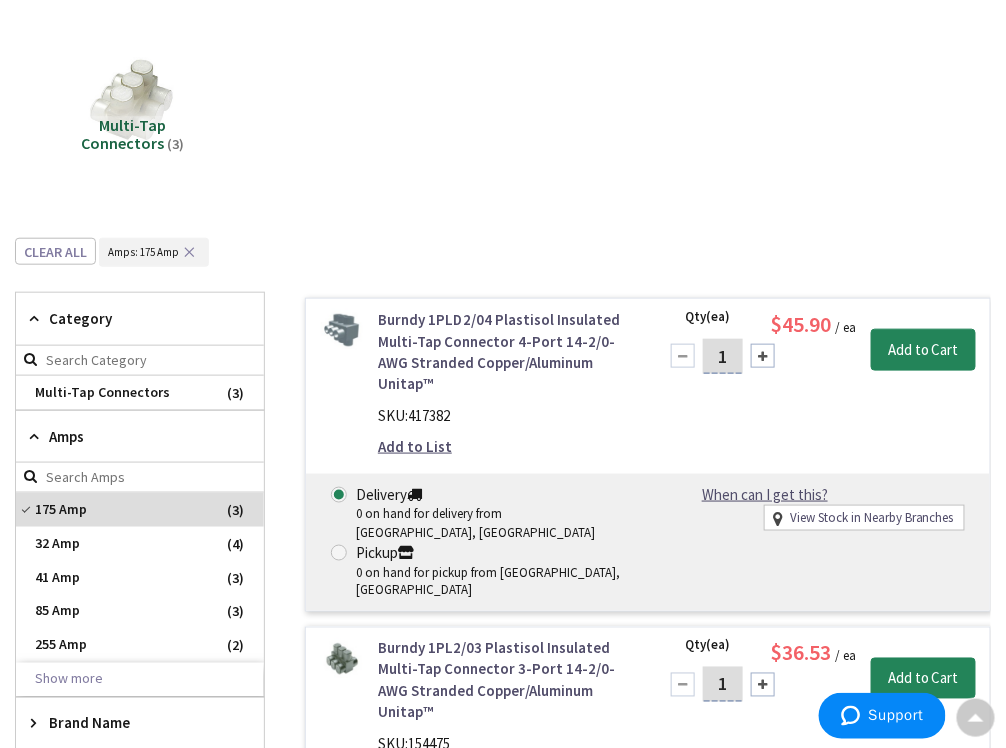 scroll, scrollTop: 336, scrollLeft: 0, axis: vertical 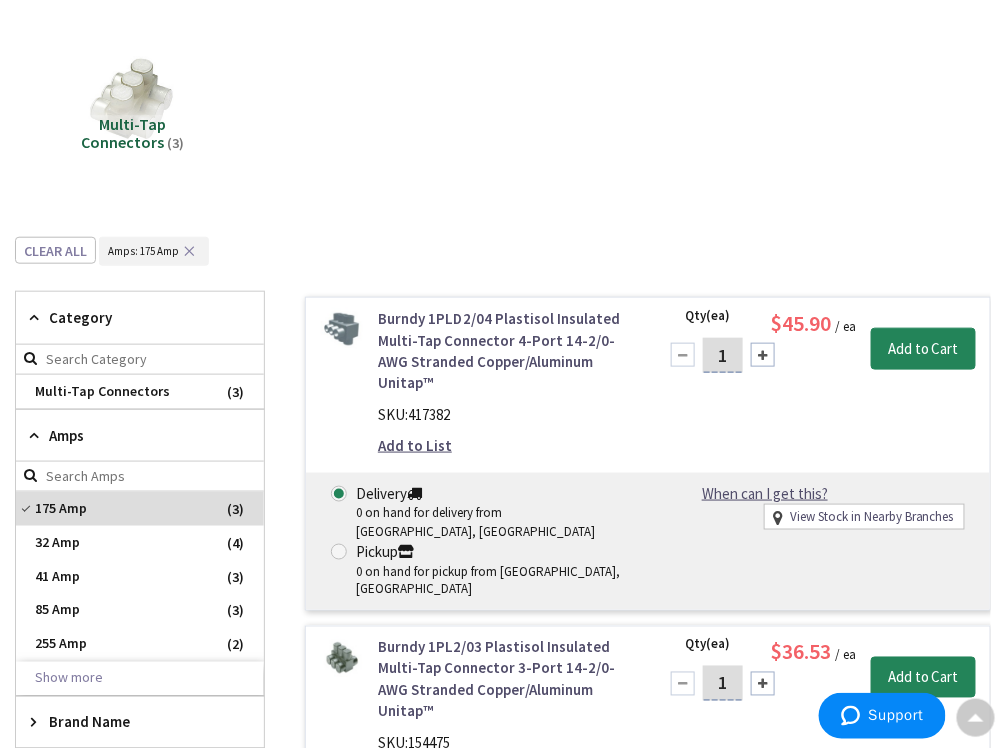 click on "Category" at bounding box center (130, 317) 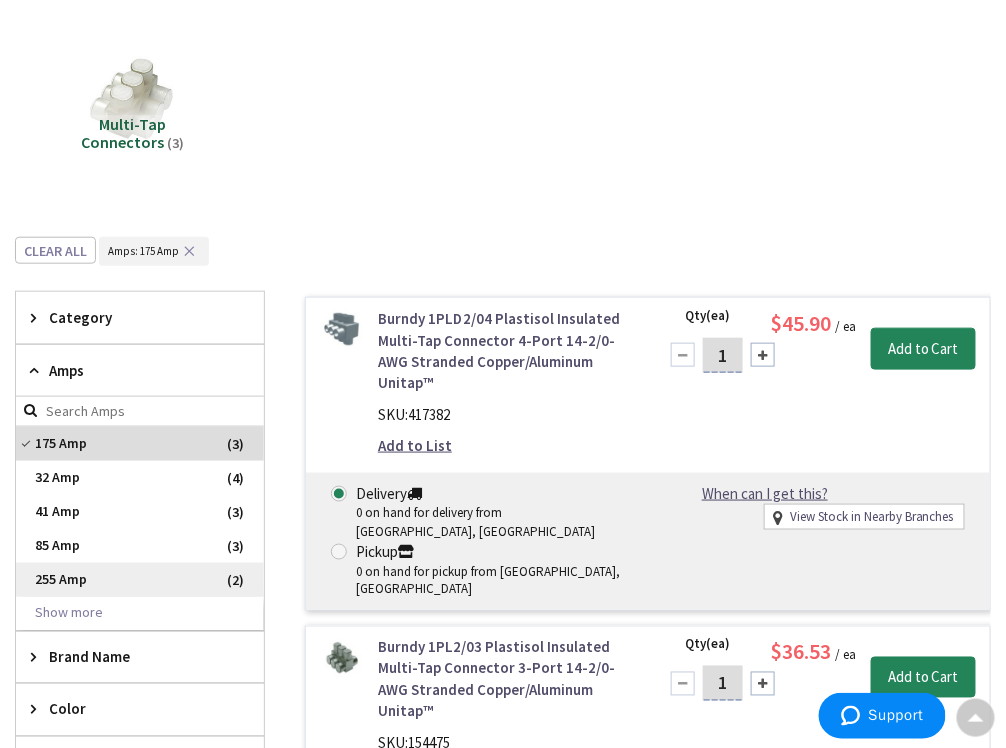 click on "255 Amp" at bounding box center (140, 580) 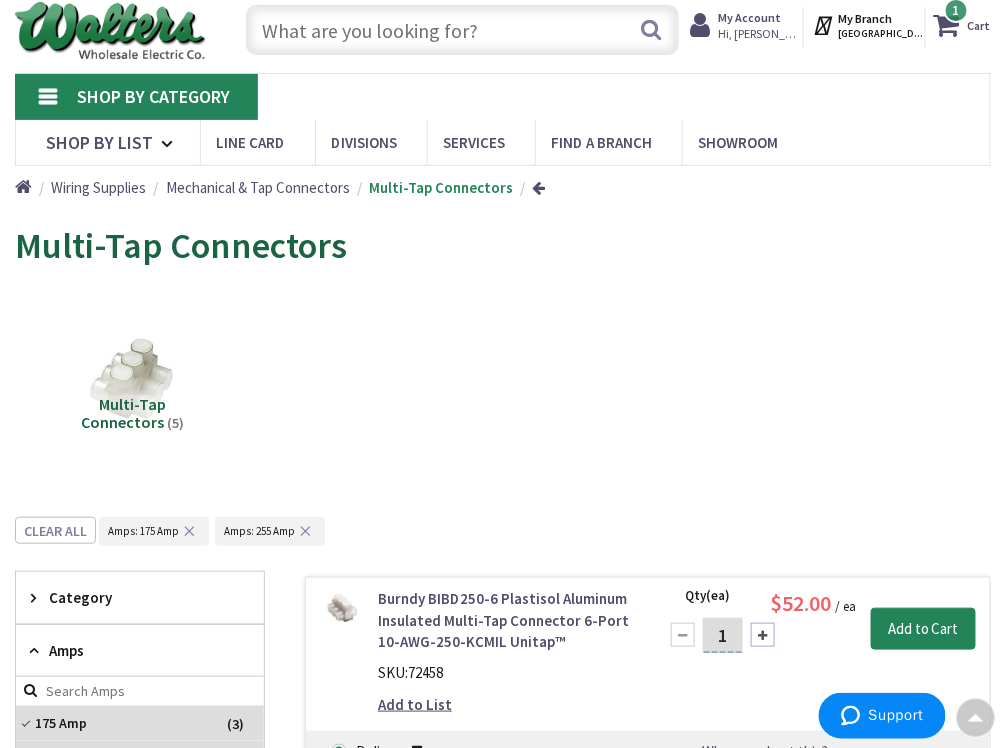 scroll, scrollTop: 0, scrollLeft: 0, axis: both 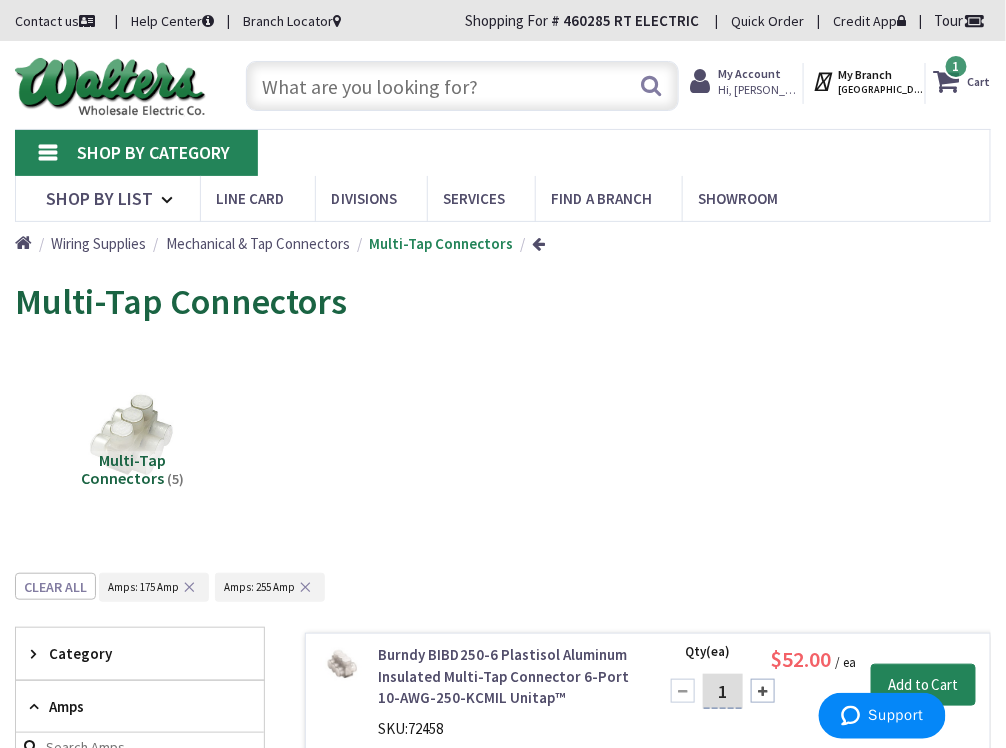 click at bounding box center (462, 86) 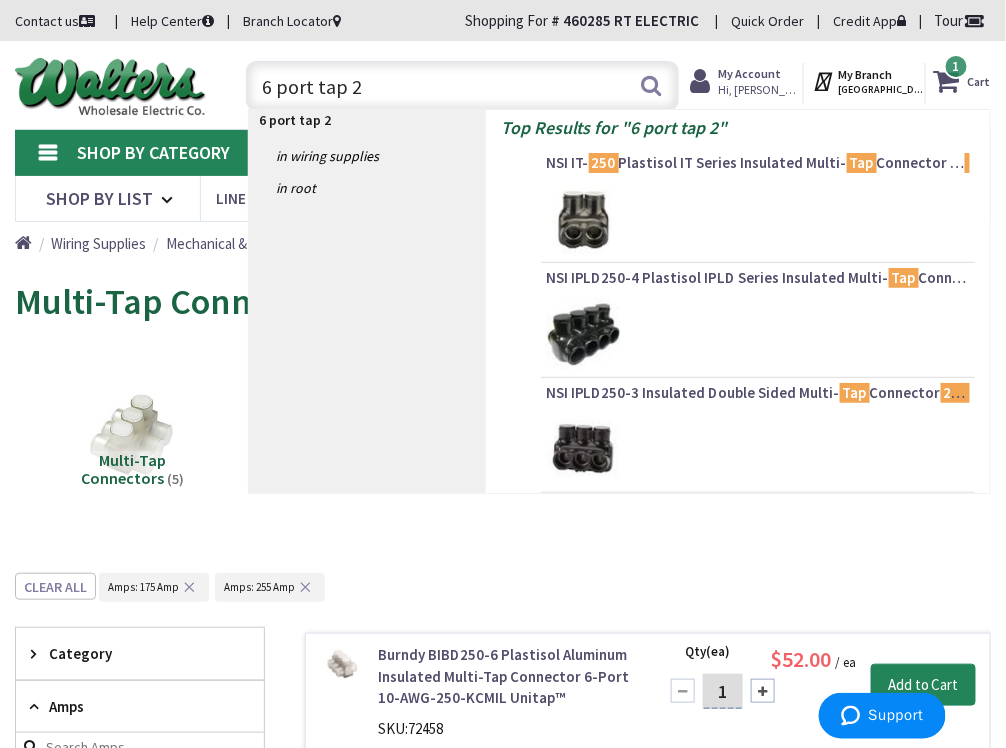 type on "6 port tap" 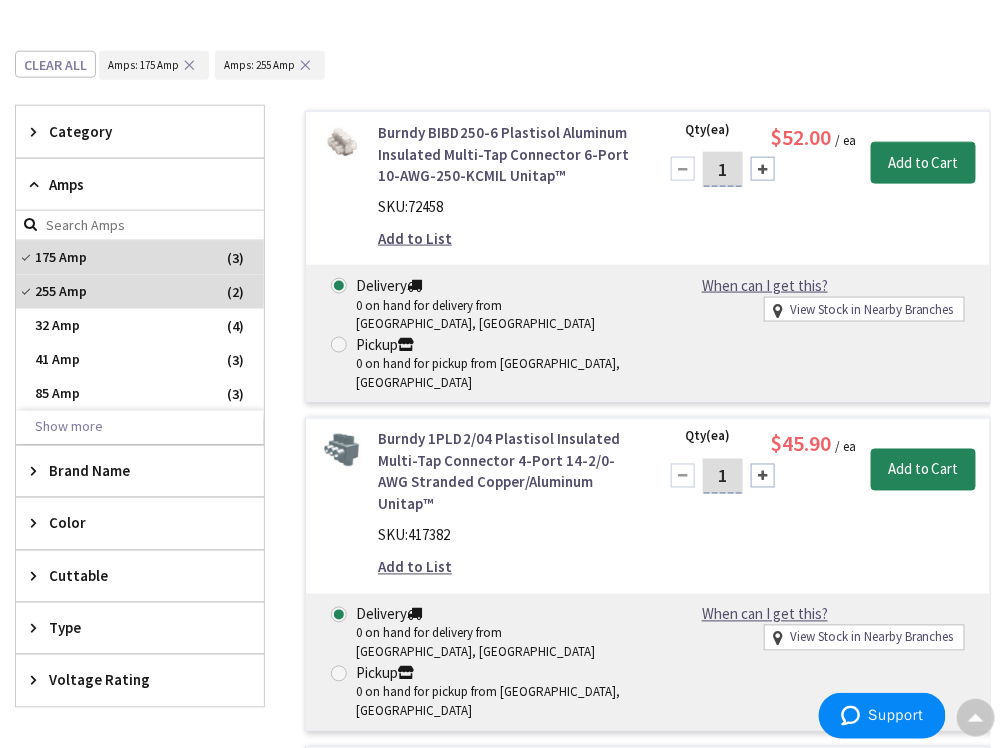 scroll, scrollTop: 559, scrollLeft: 0, axis: vertical 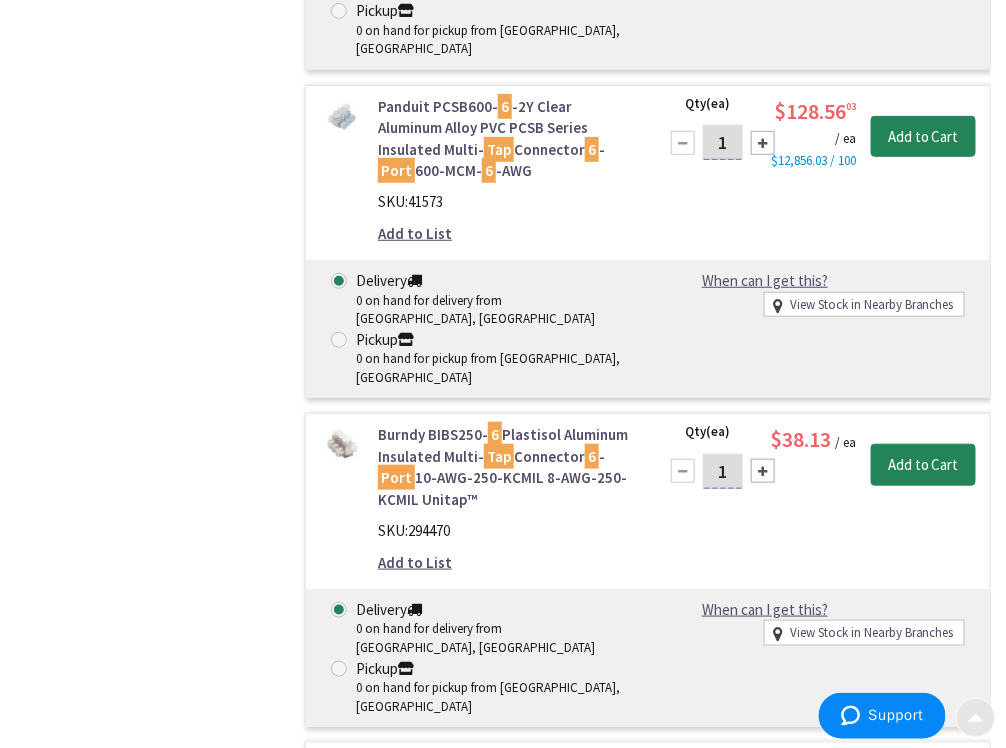 click at bounding box center (976, 718) 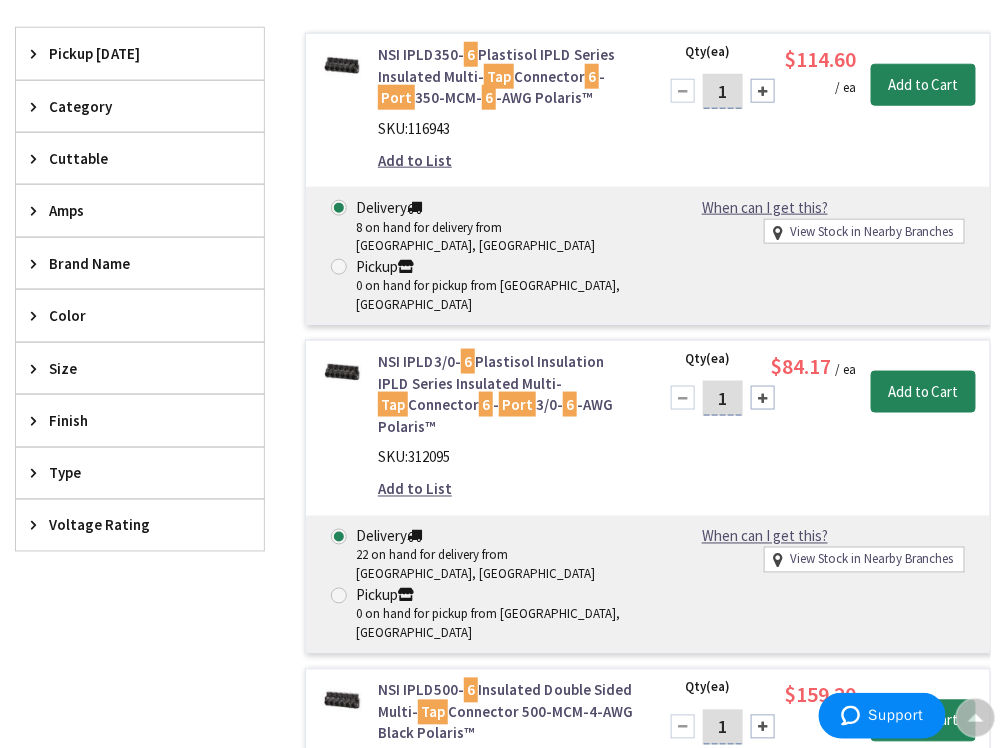 scroll, scrollTop: 464, scrollLeft: 0, axis: vertical 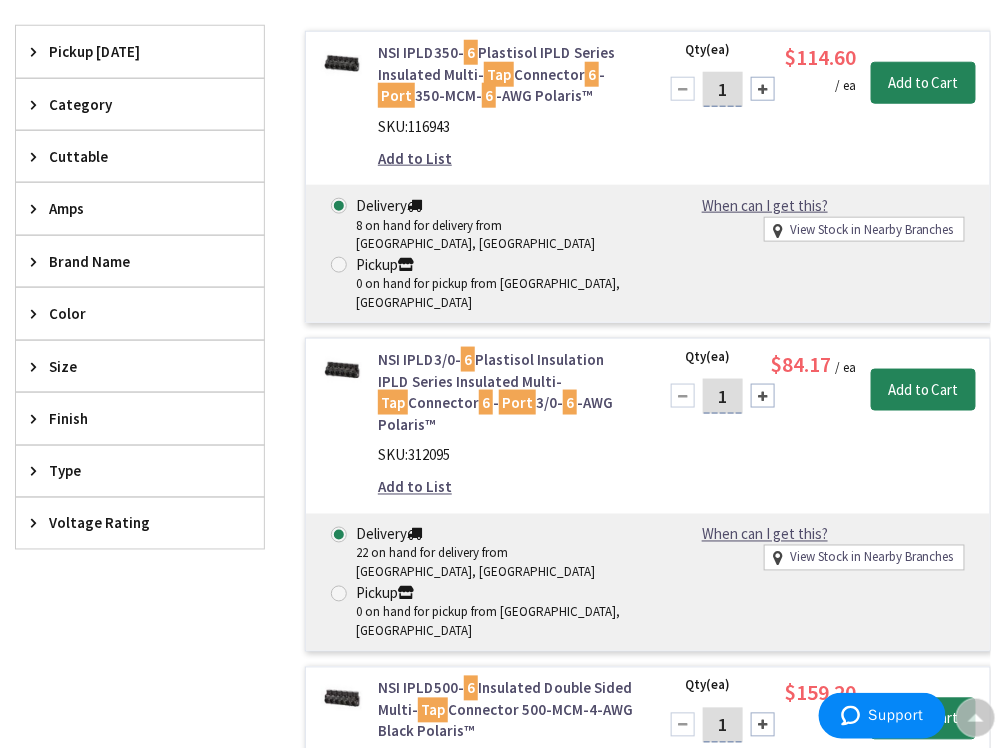 click at bounding box center [763, 396] 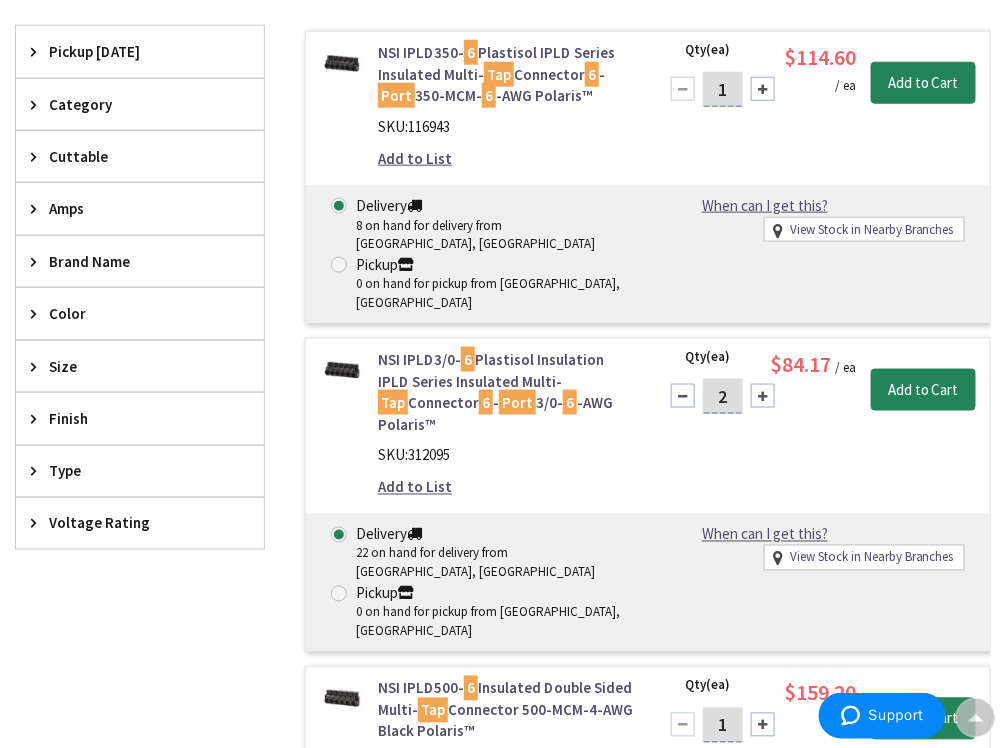 click at bounding box center (763, 396) 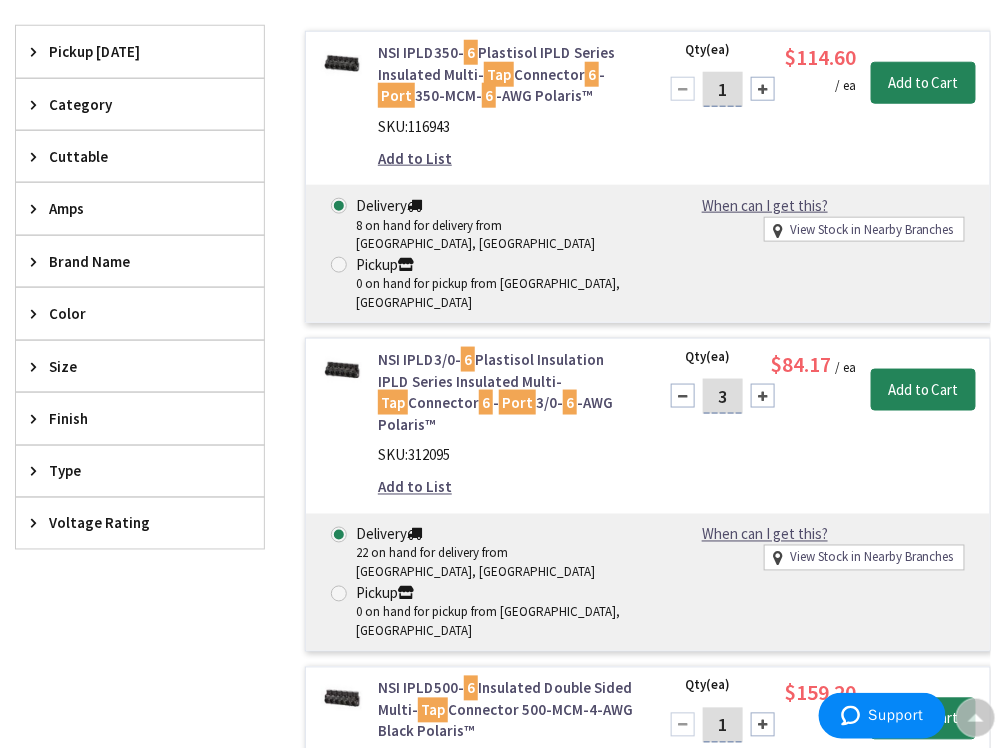 click at bounding box center [339, 594] 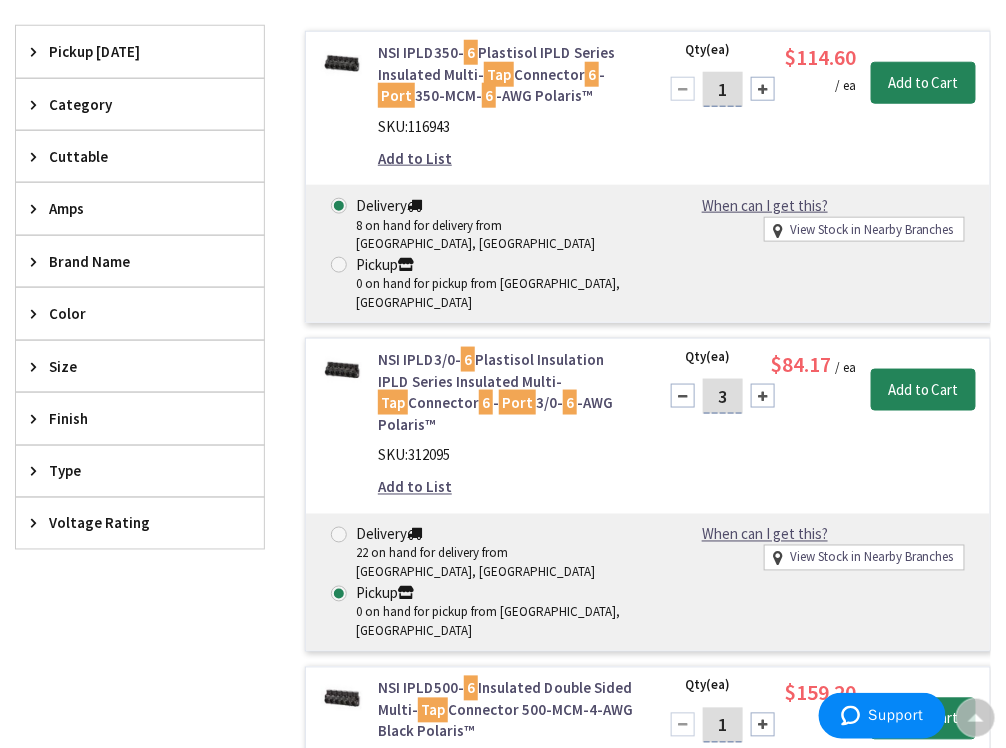 click on "View Stock in Nearby Branches" at bounding box center [872, 558] 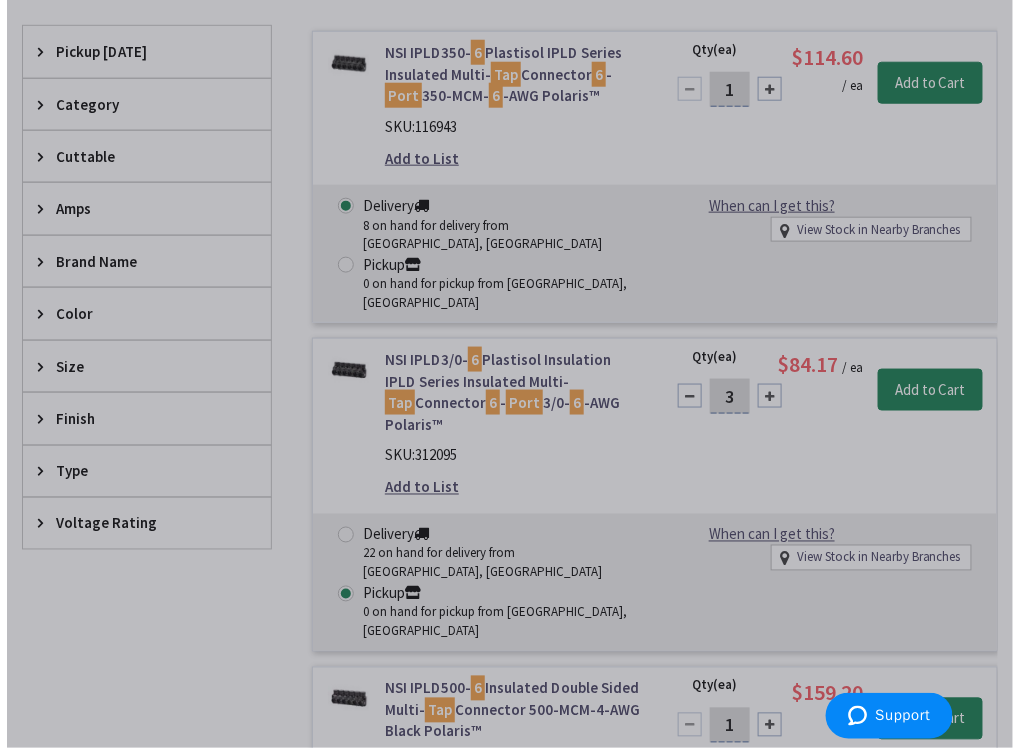 scroll, scrollTop: 465, scrollLeft: 0, axis: vertical 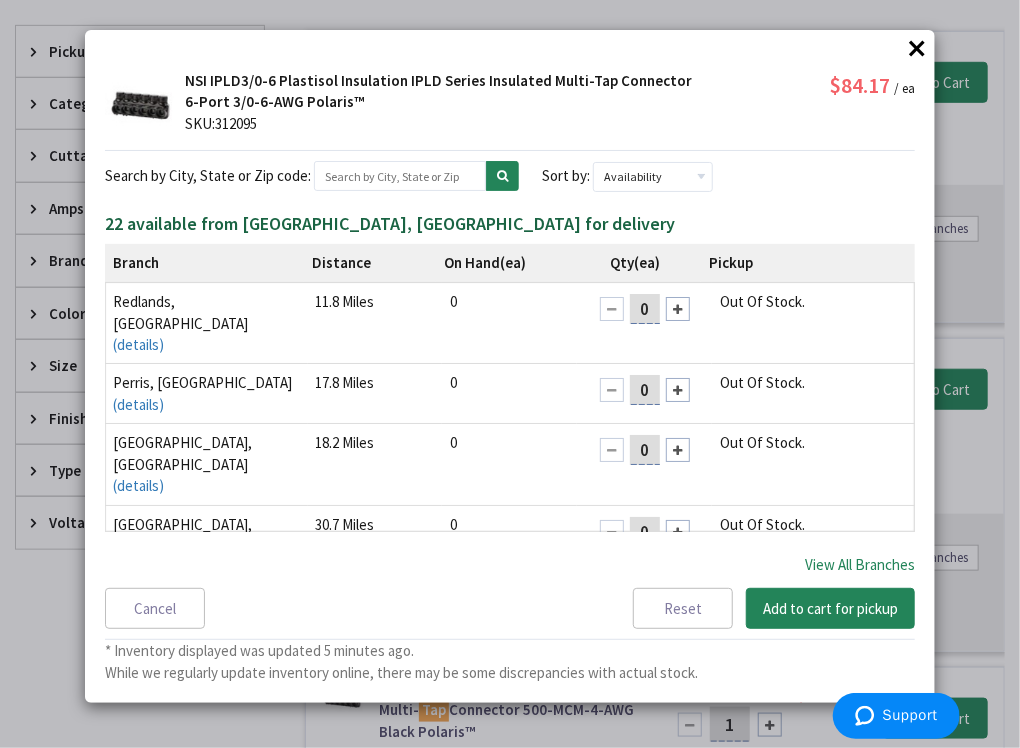 click on "View All Branches" at bounding box center (860, 565) 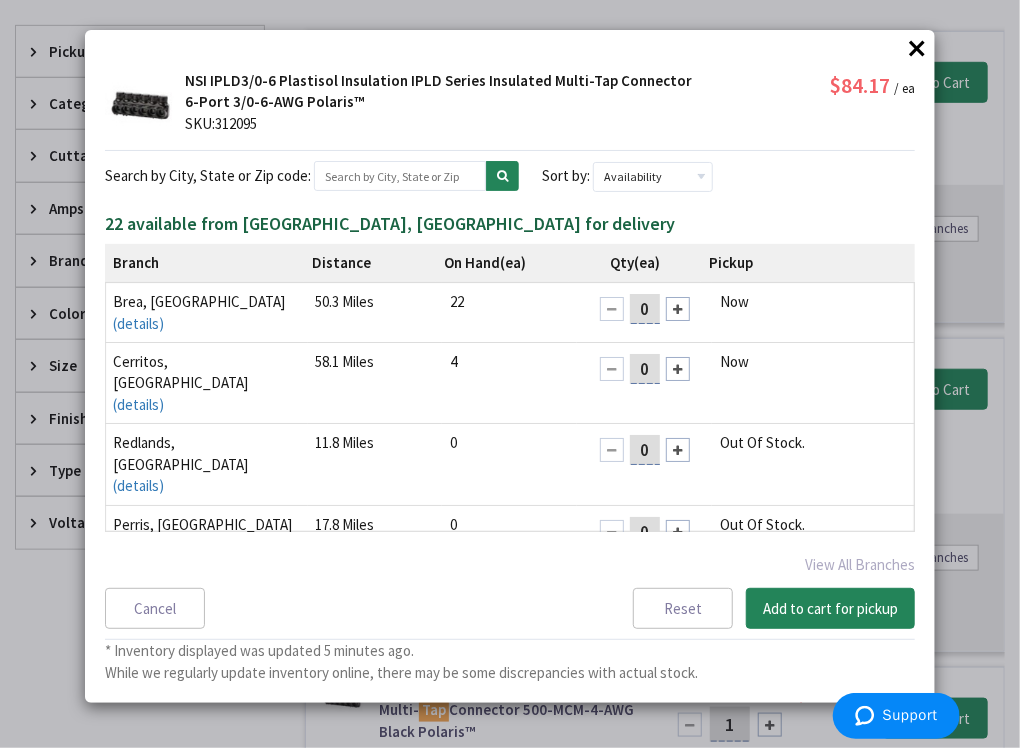 click at bounding box center [678, 450] 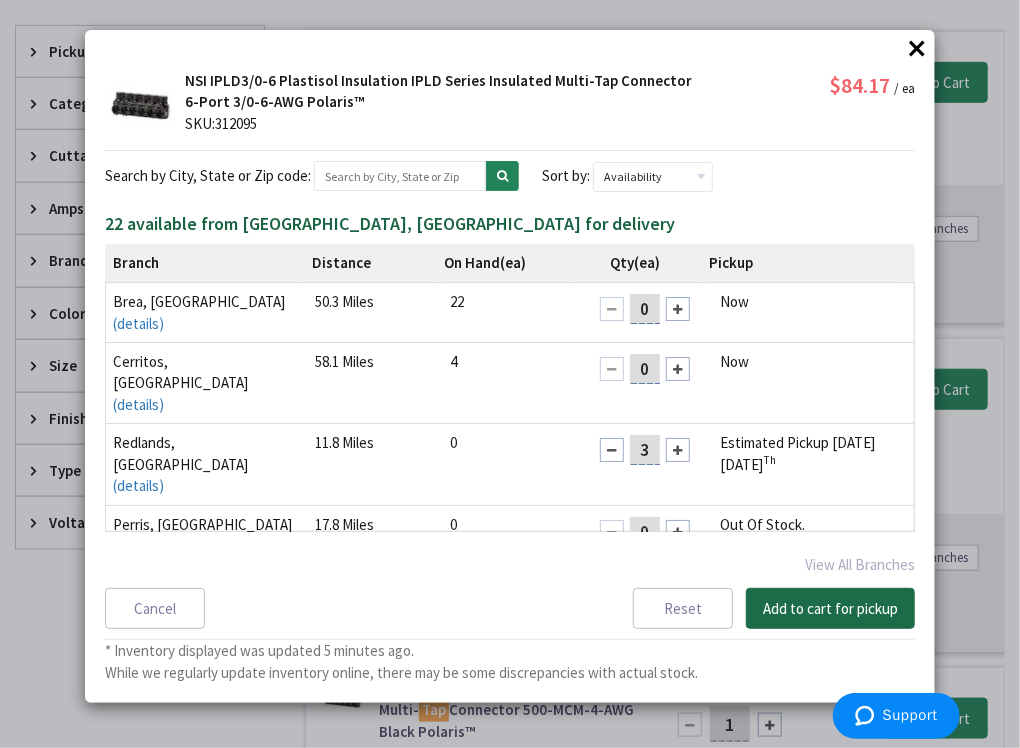 click on "Add to cart for pickup" at bounding box center [830, 609] 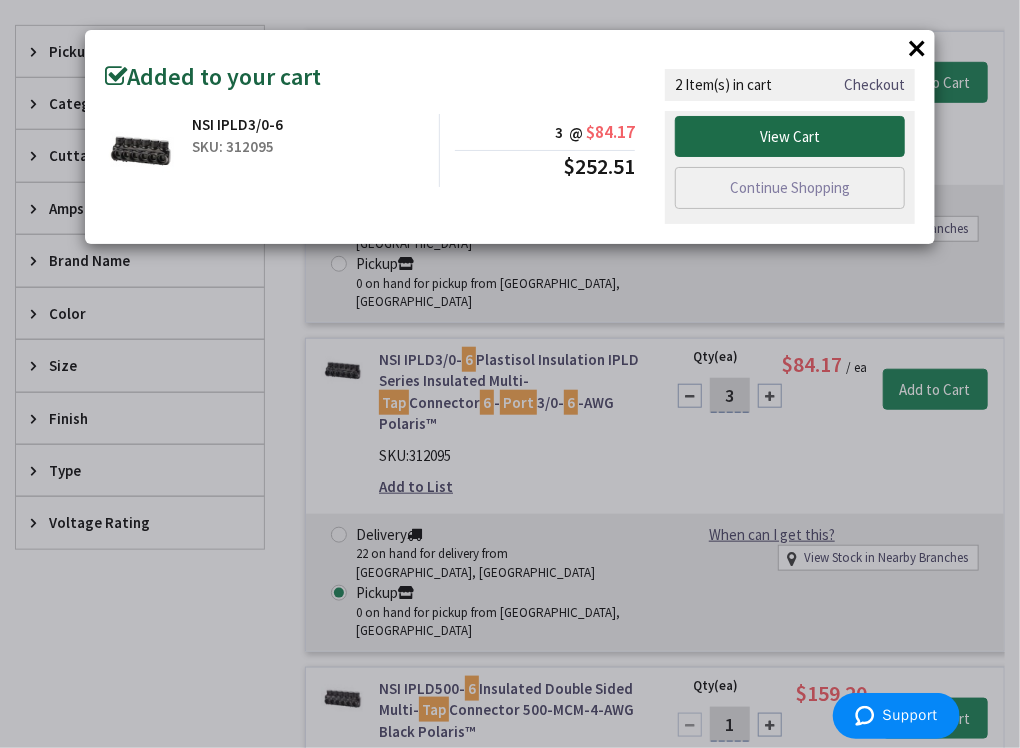 click on "View Cart" at bounding box center (790, 137) 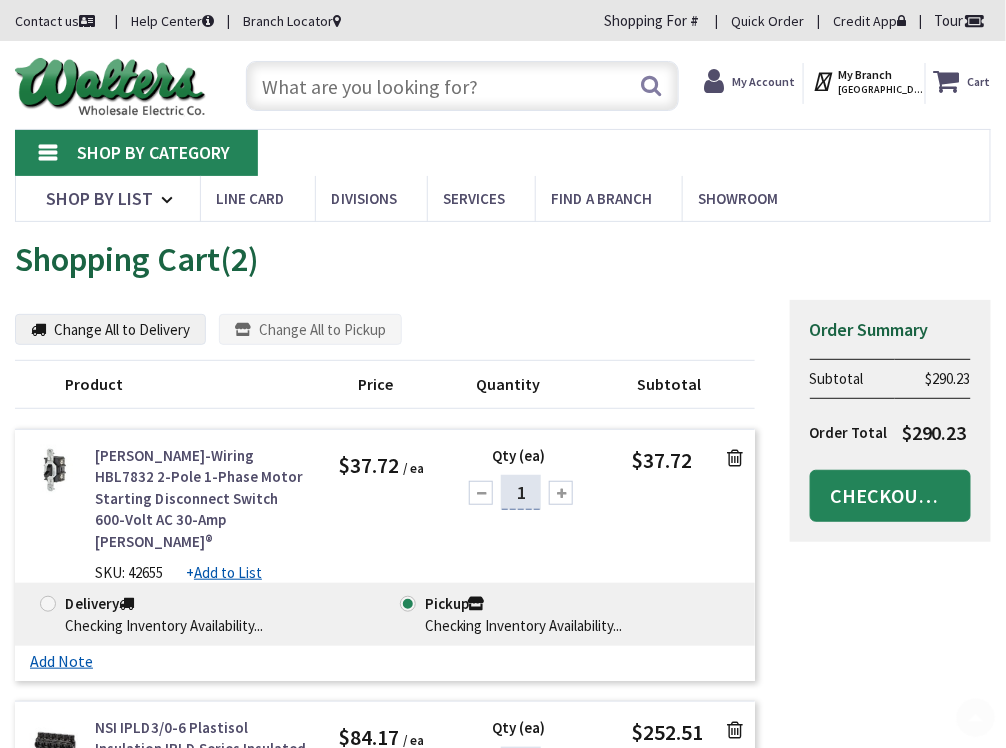 scroll, scrollTop: 114, scrollLeft: 0, axis: vertical 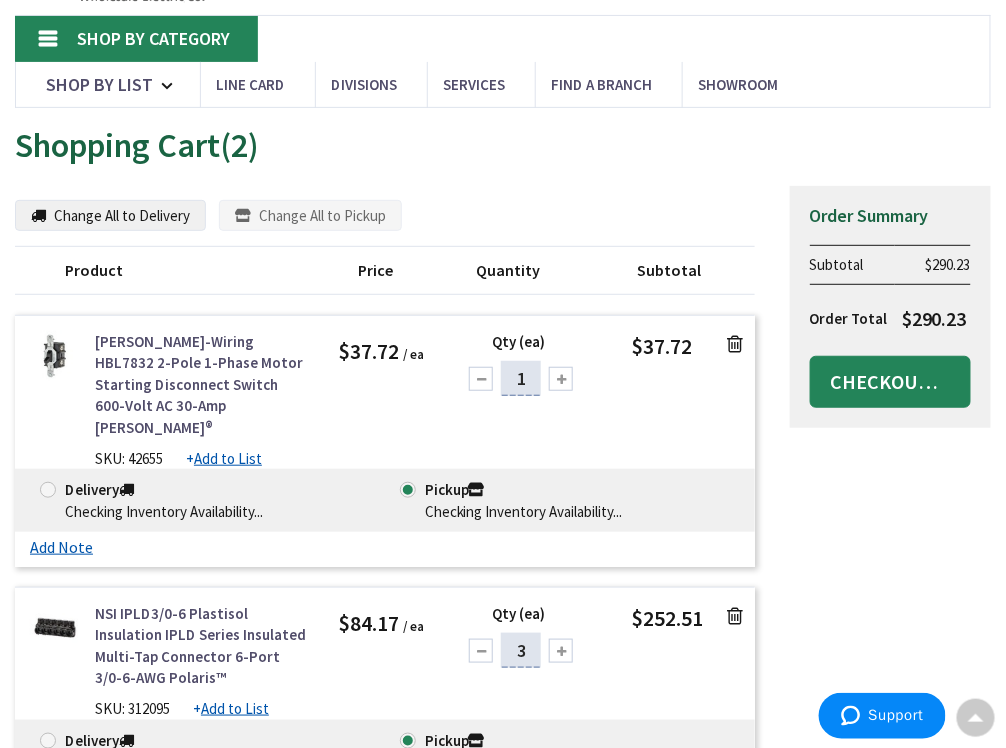 click at bounding box center [736, 344] 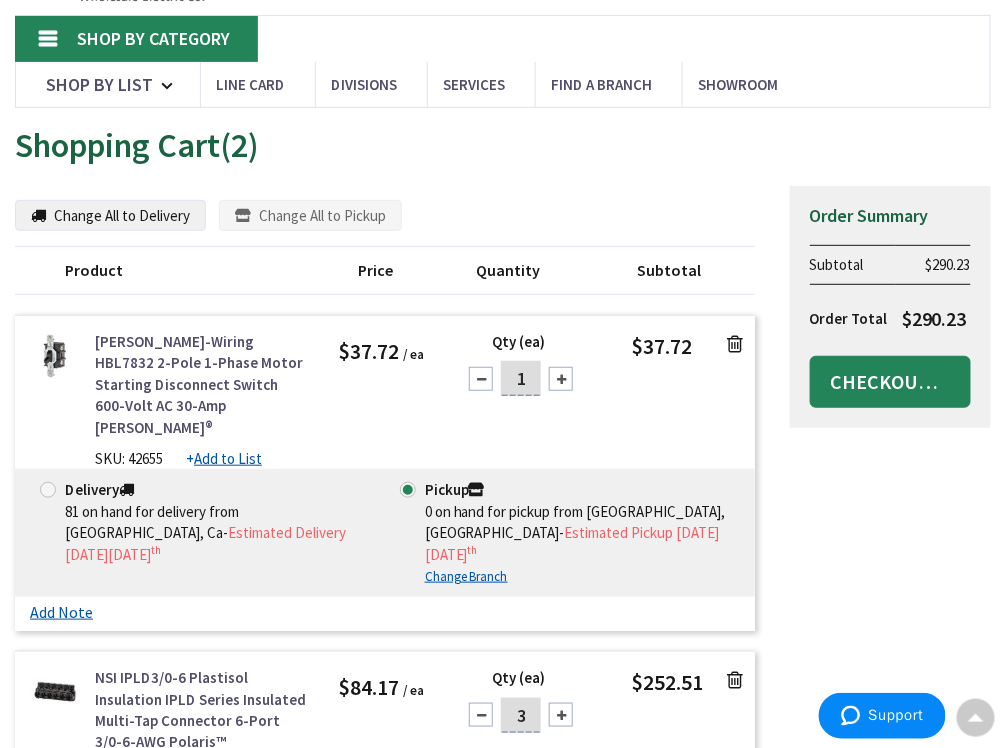 click at bounding box center (736, 344) 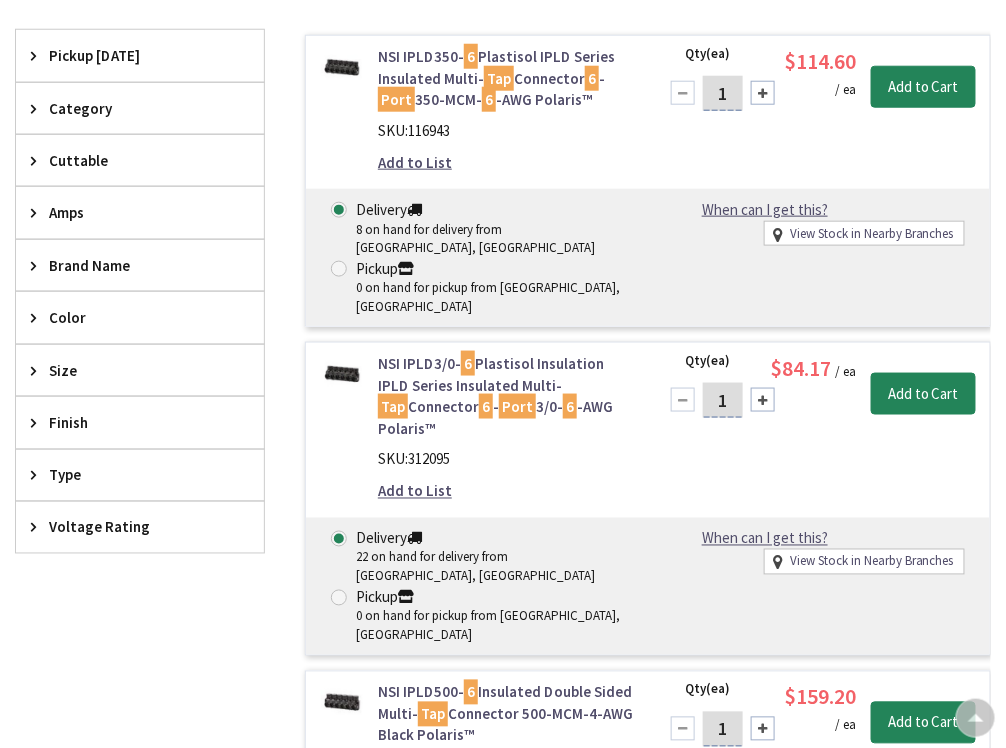 scroll, scrollTop: 460, scrollLeft: 0, axis: vertical 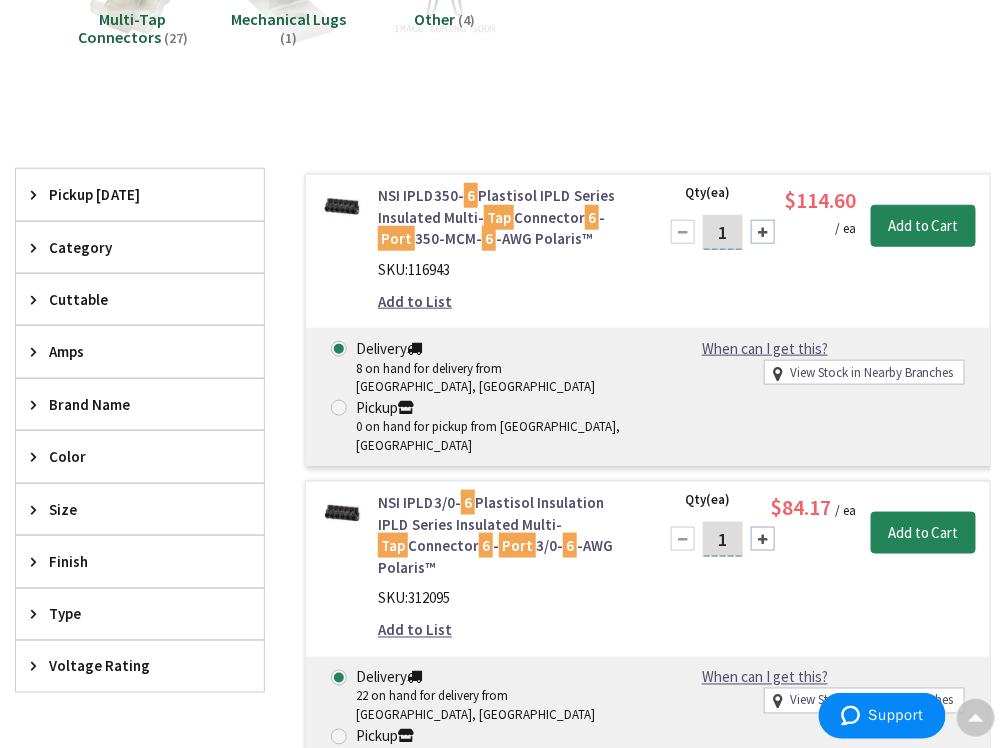 click at bounding box center (339, 408) 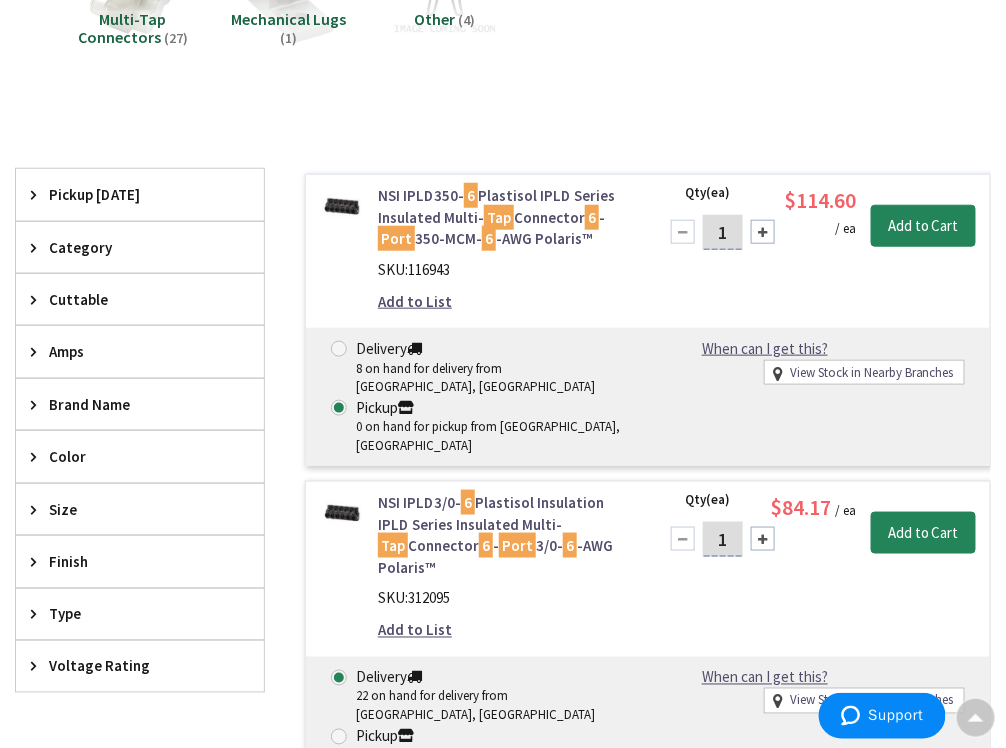 click on "View Stock in Nearby Branches" at bounding box center [872, 373] 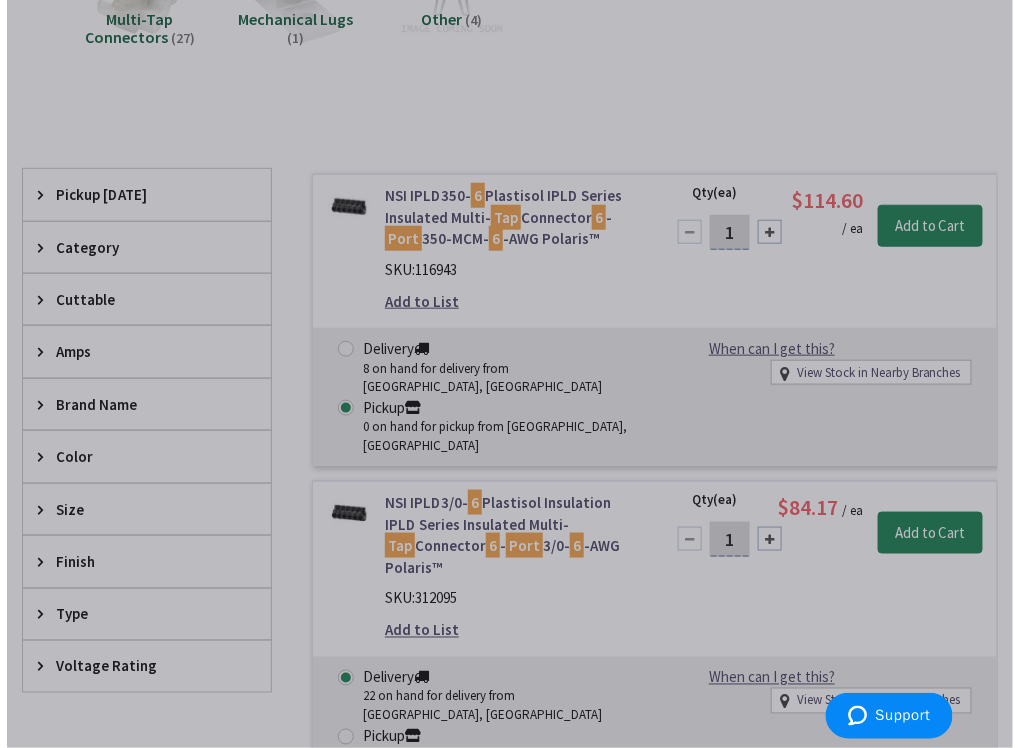 scroll, scrollTop: 320, scrollLeft: 0, axis: vertical 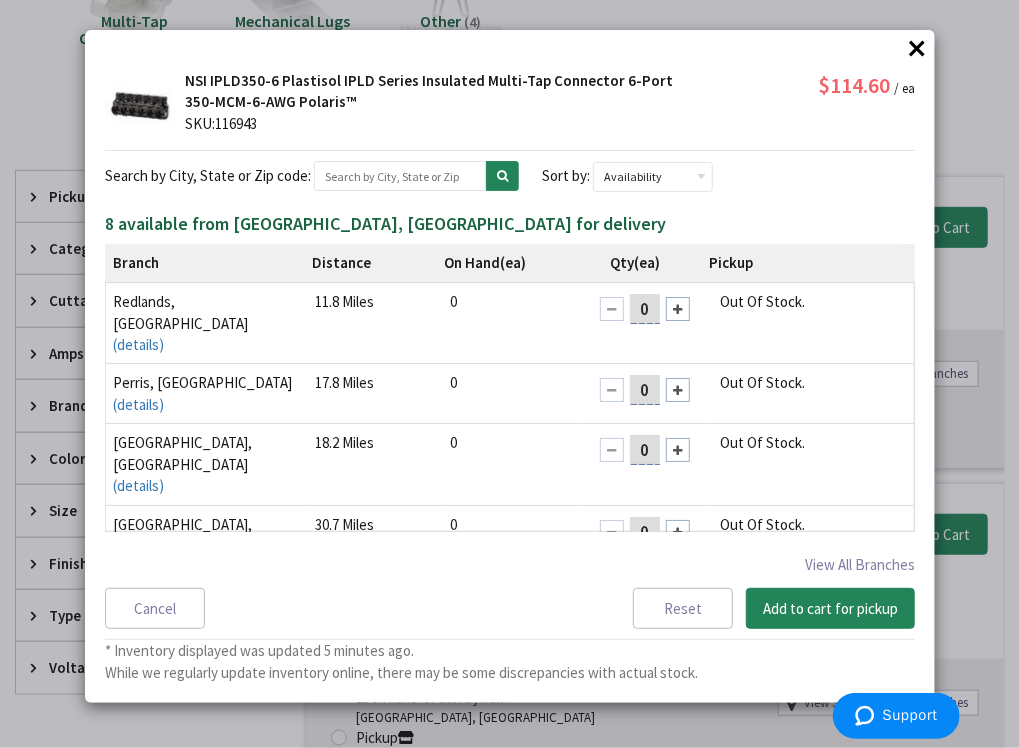click at bounding box center (678, 309) 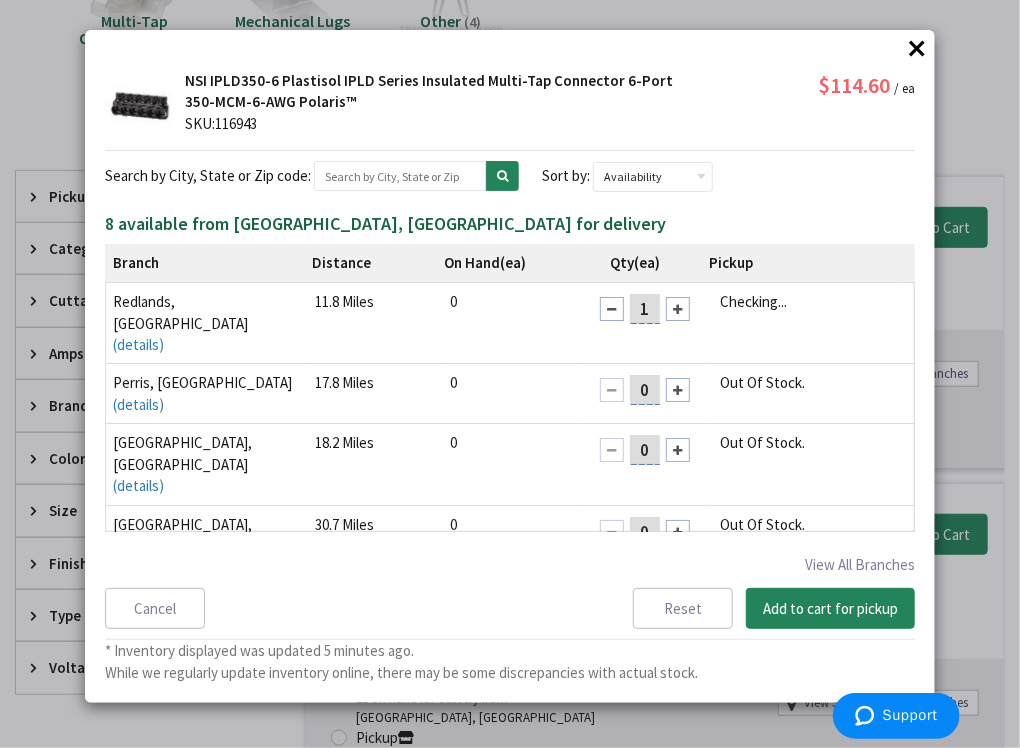 click at bounding box center (678, 309) 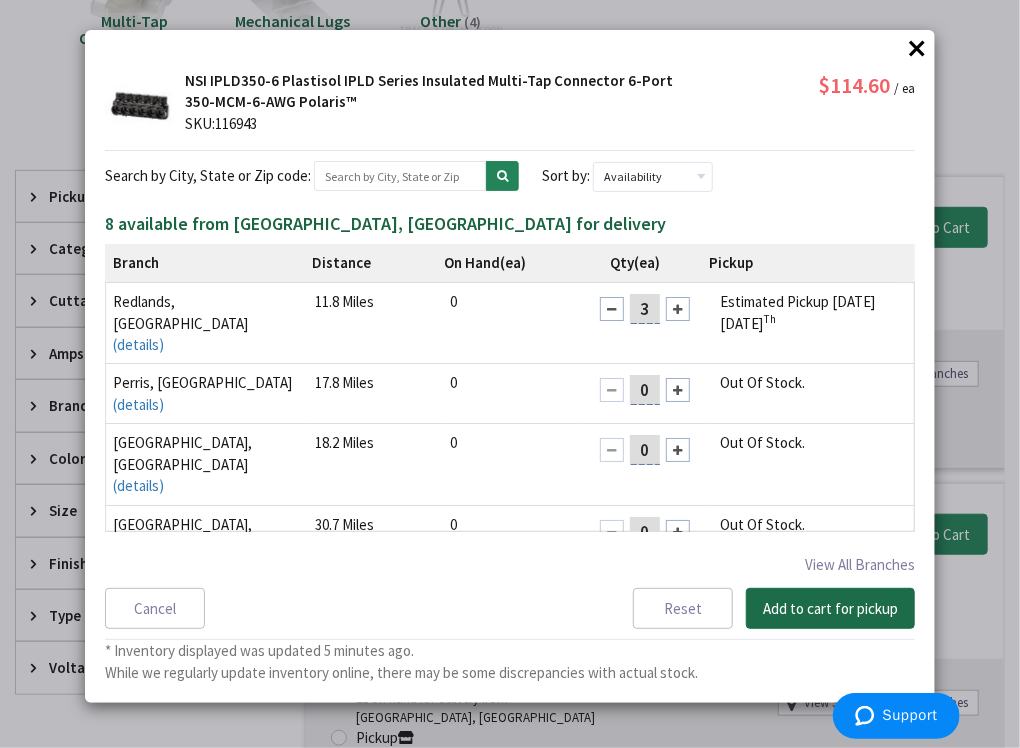 click on "Add to cart for pickup" at bounding box center (830, 609) 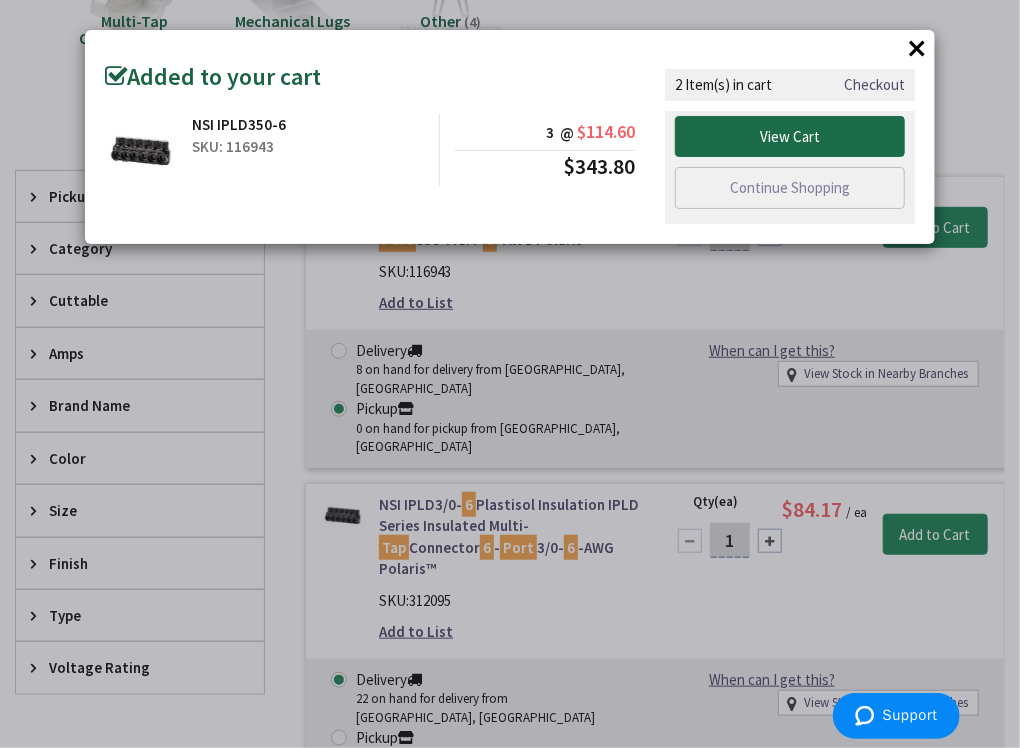 click on "View Cart" at bounding box center [790, 137] 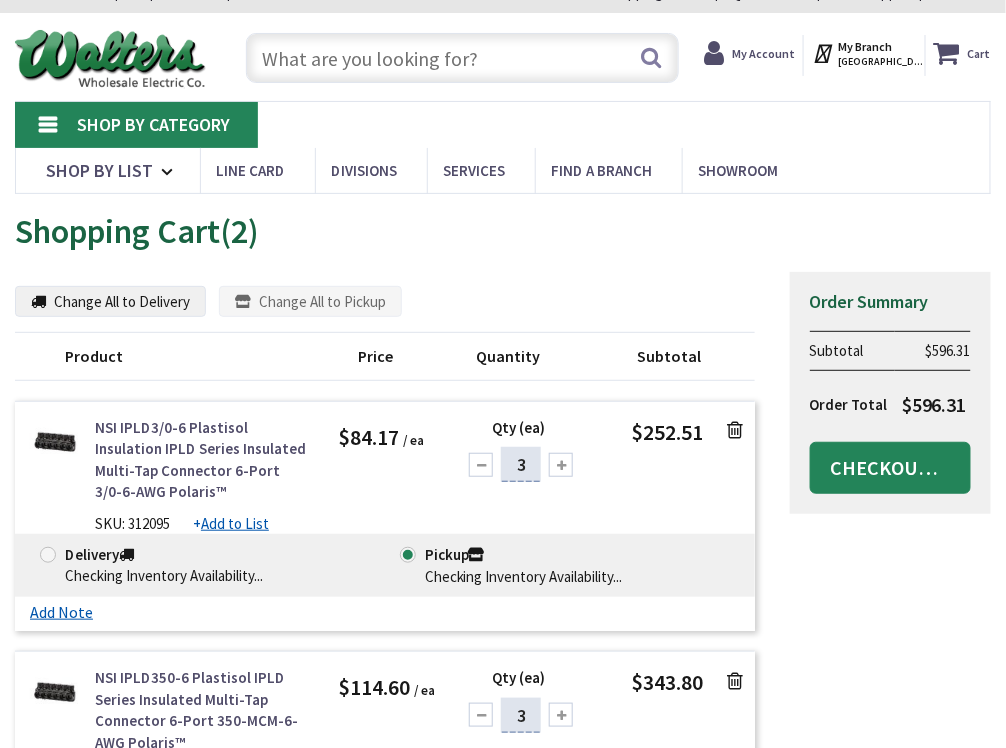 scroll, scrollTop: 0, scrollLeft: 0, axis: both 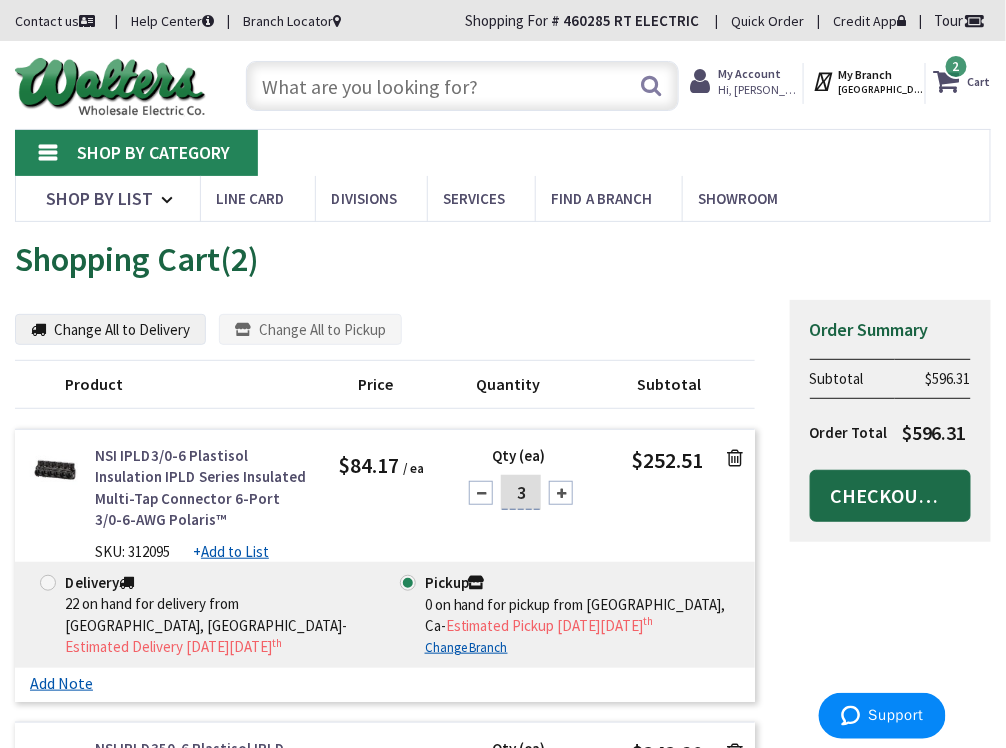 click on "Checkout Now" at bounding box center [890, 496] 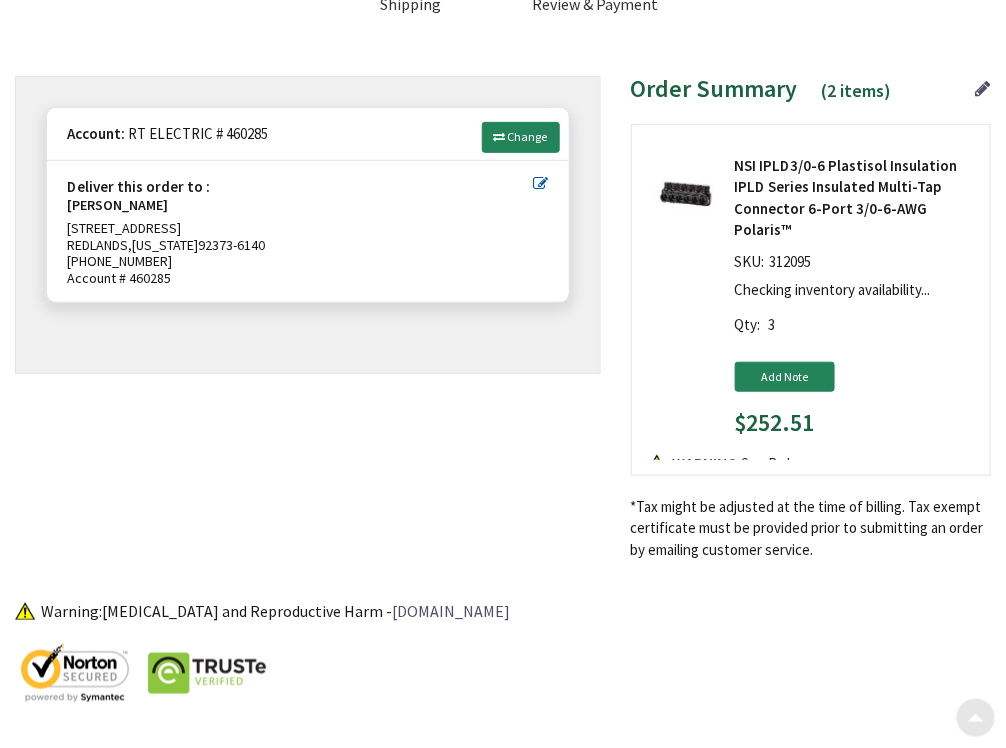 scroll, scrollTop: 162, scrollLeft: 0, axis: vertical 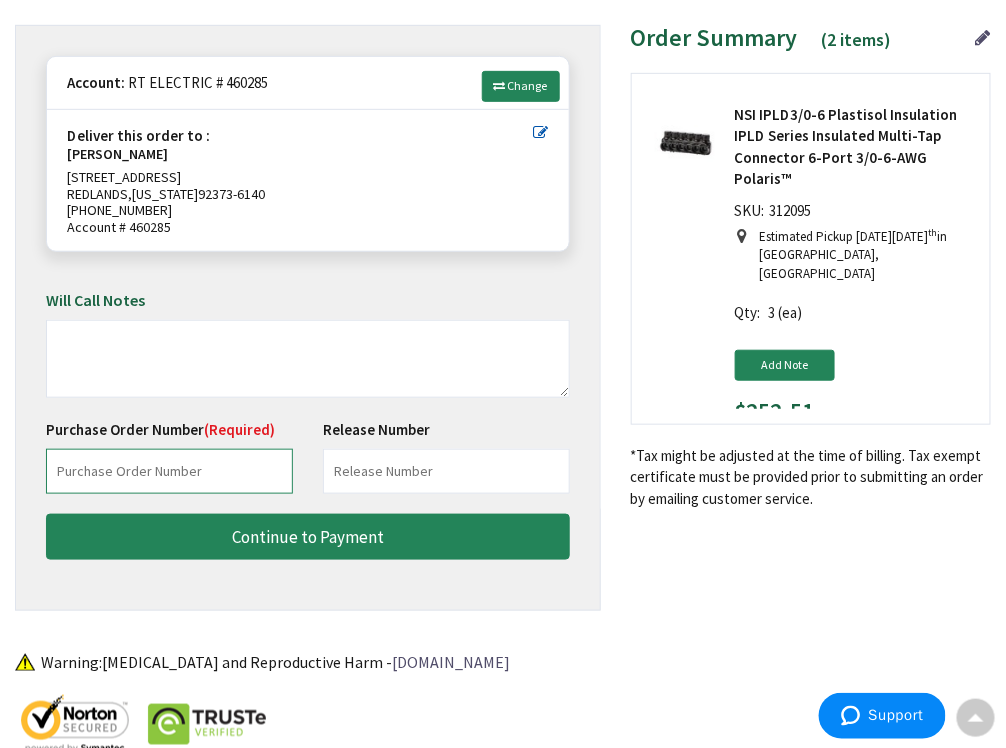 click at bounding box center (169, 471) 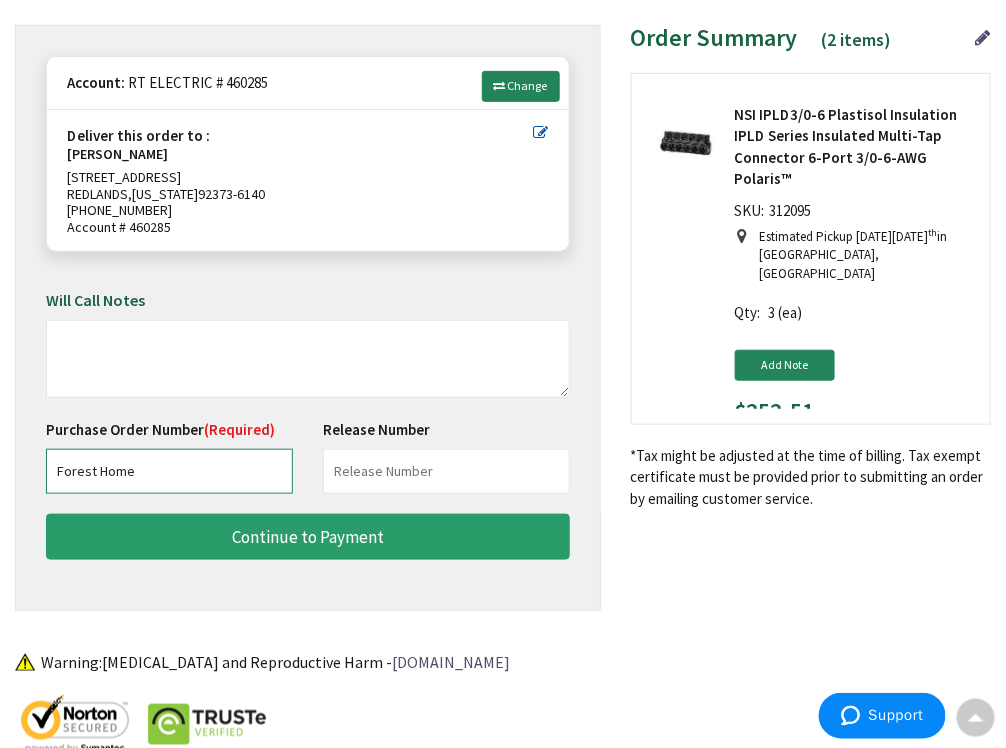 type on "Forest Home" 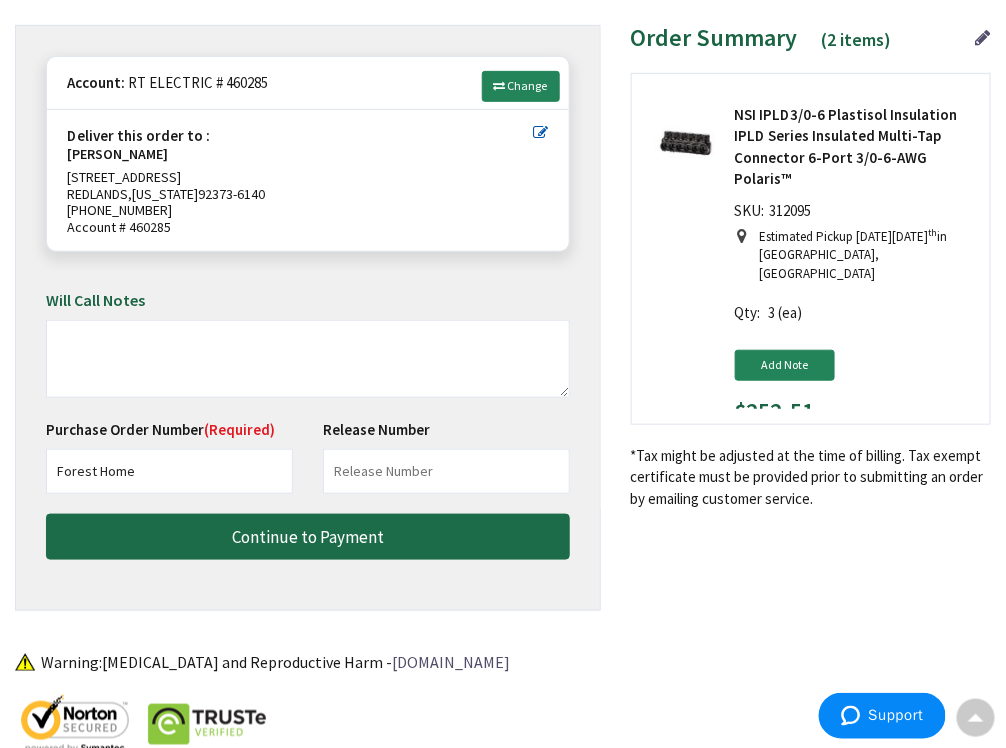 click on "Continue to Payment" at bounding box center (308, 537) 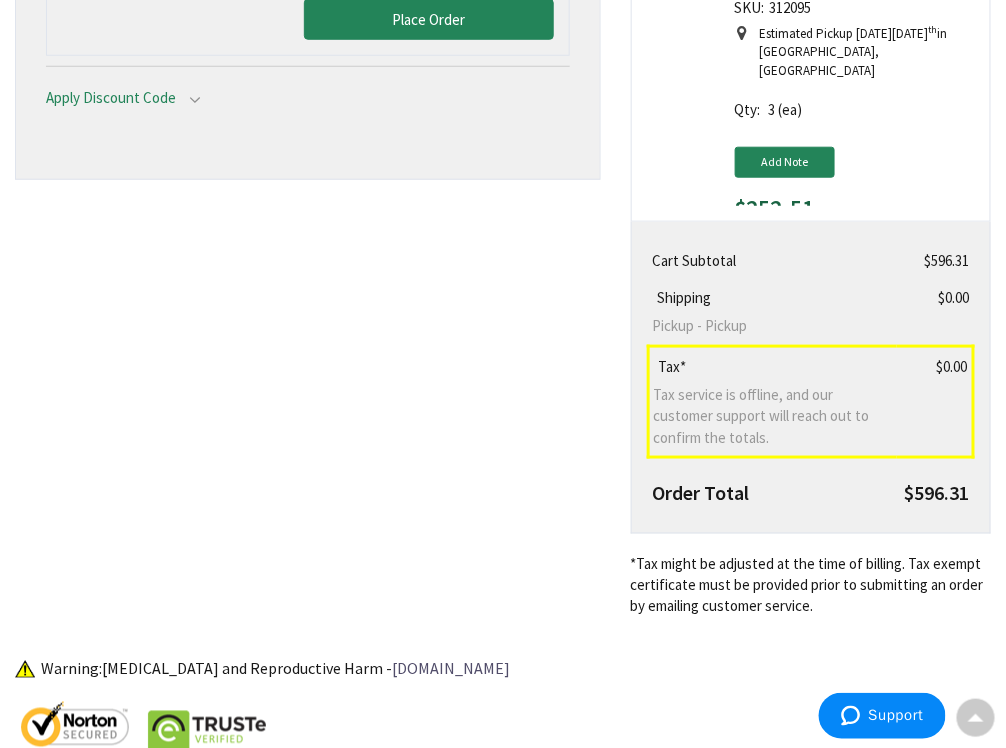 scroll, scrollTop: 418, scrollLeft: 0, axis: vertical 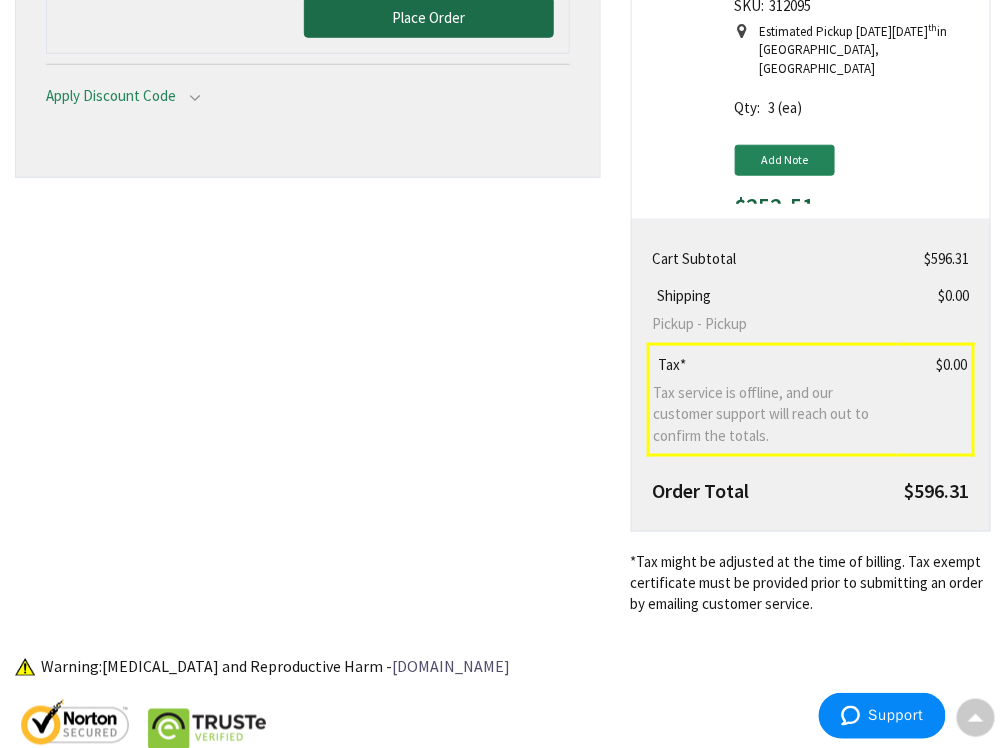 click on "Place Order" at bounding box center [428, 17] 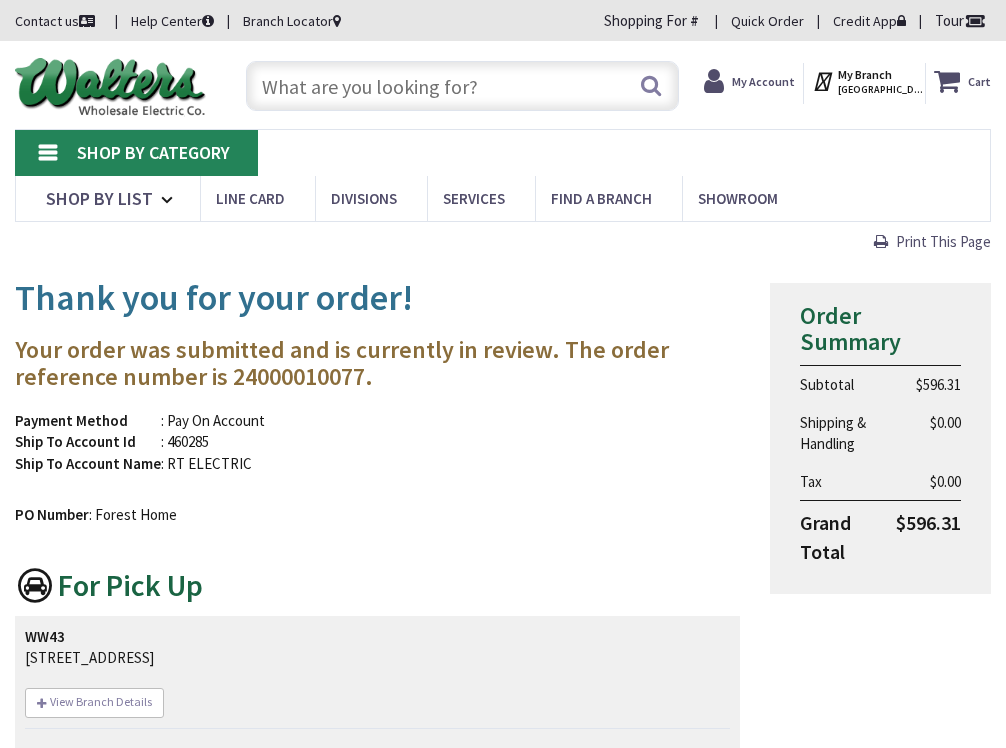 scroll, scrollTop: 0, scrollLeft: 0, axis: both 